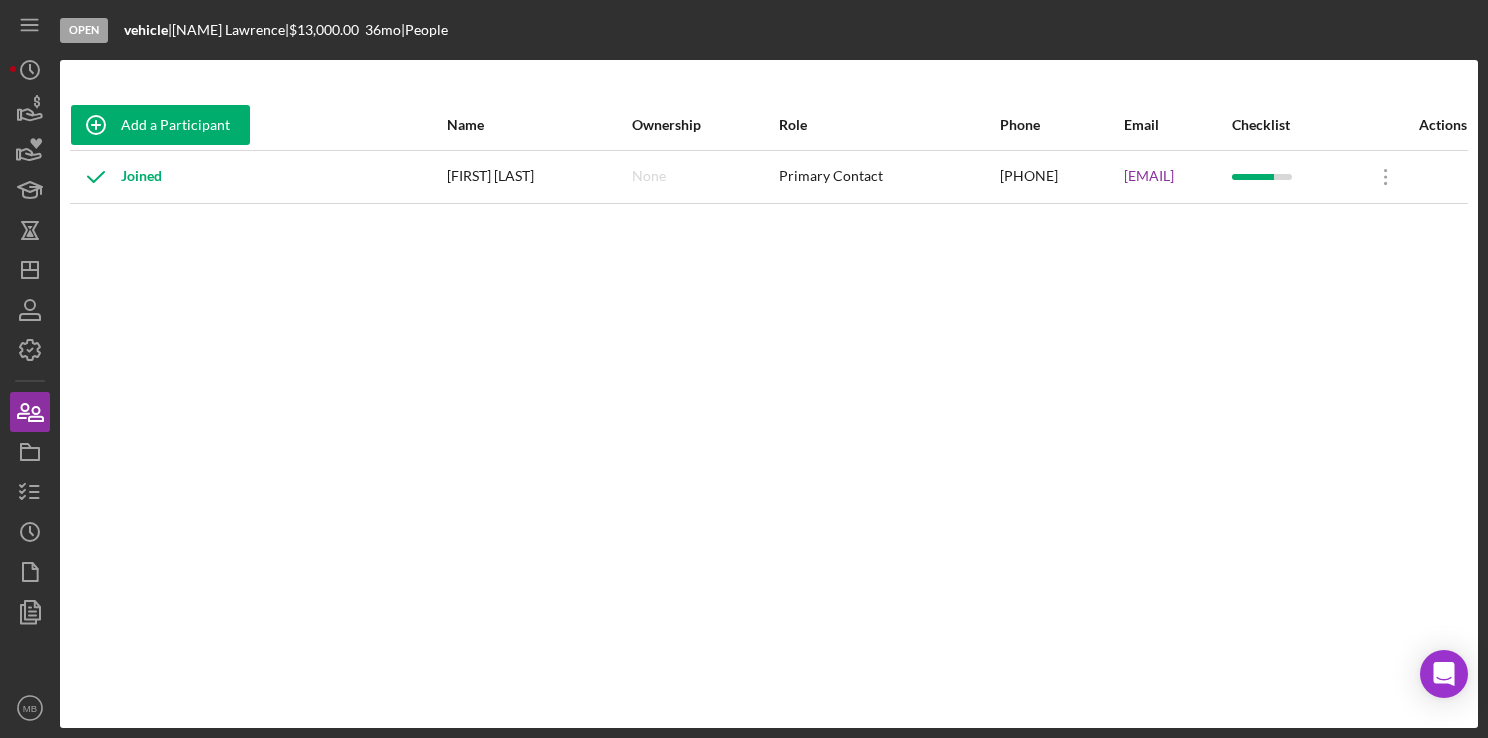scroll, scrollTop: 0, scrollLeft: 0, axis: both 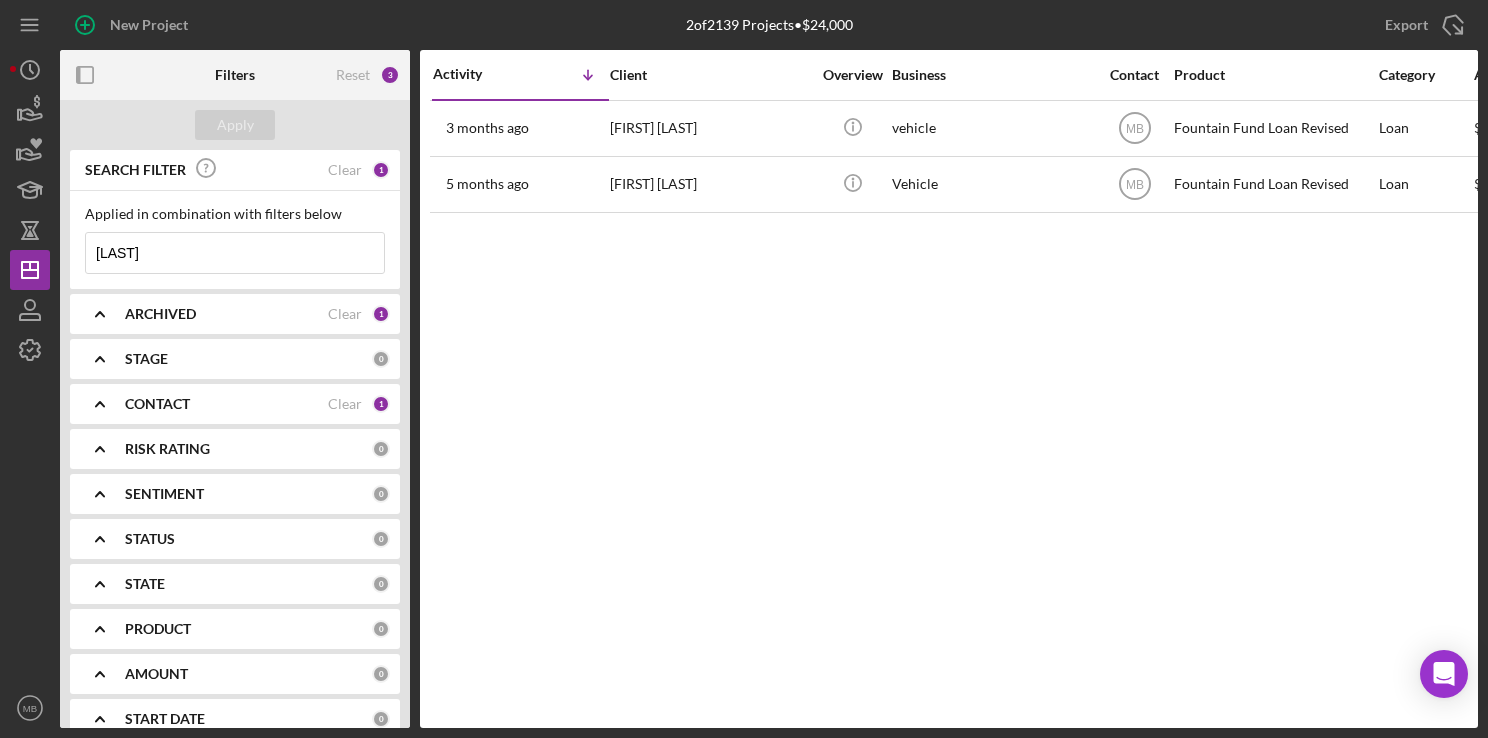 click on "[LAST]" at bounding box center (235, 253) 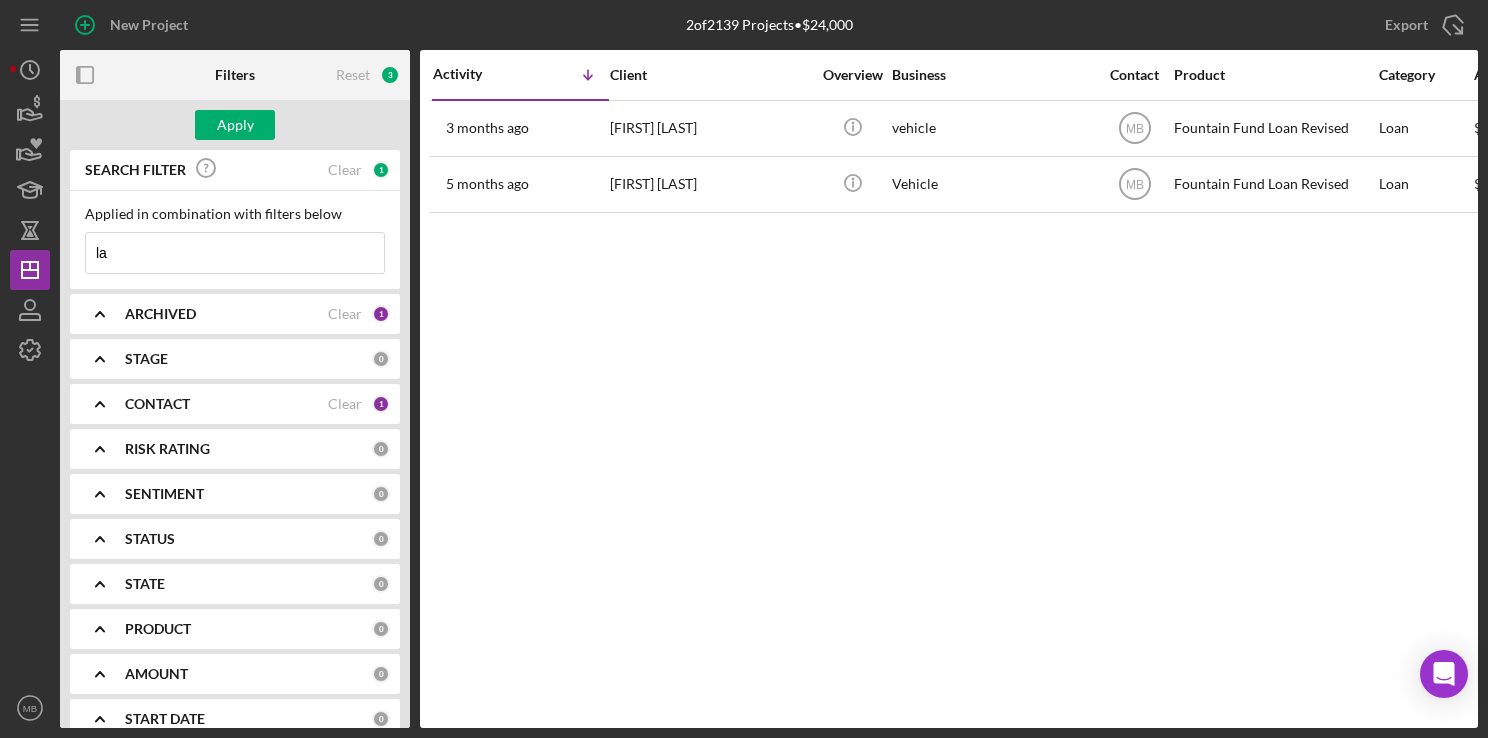type on "l" 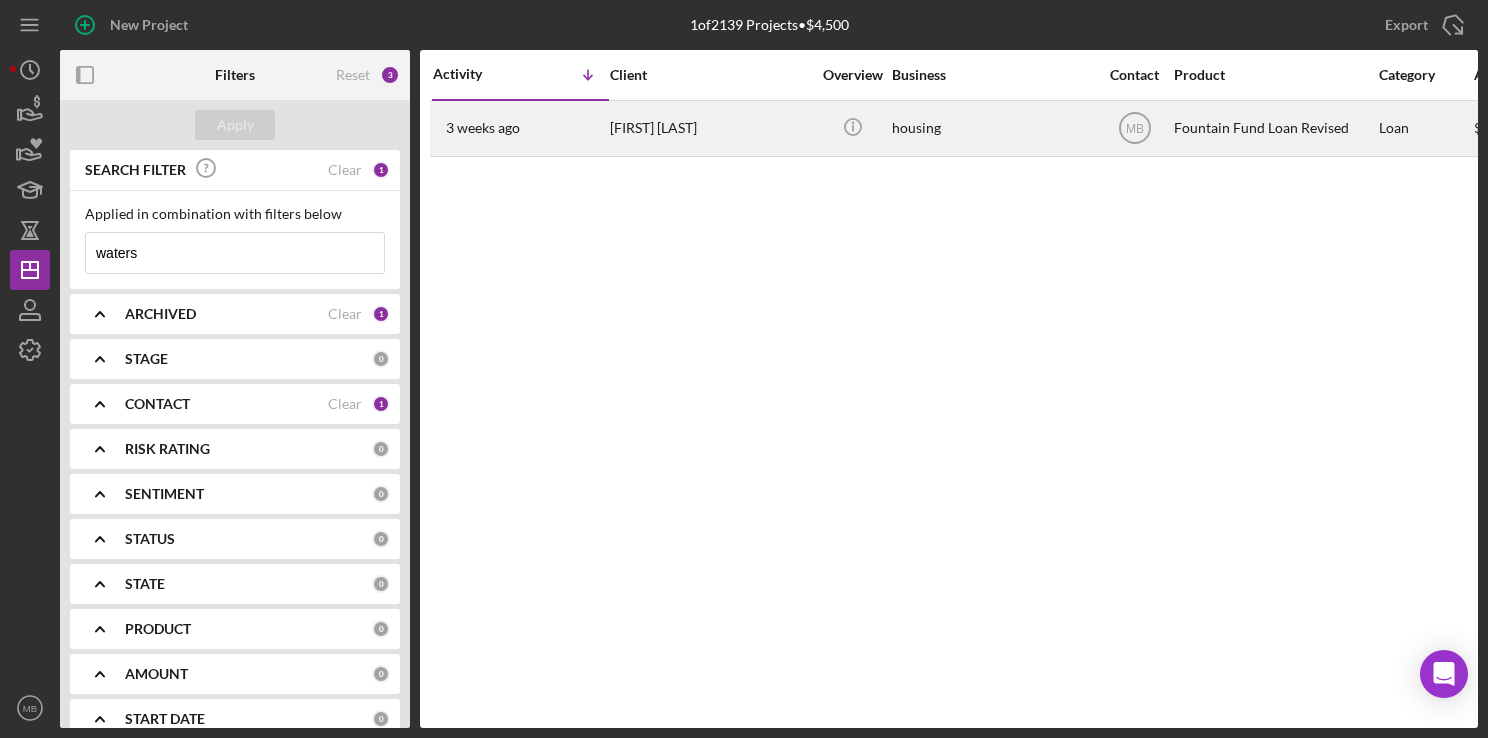 type on "waters" 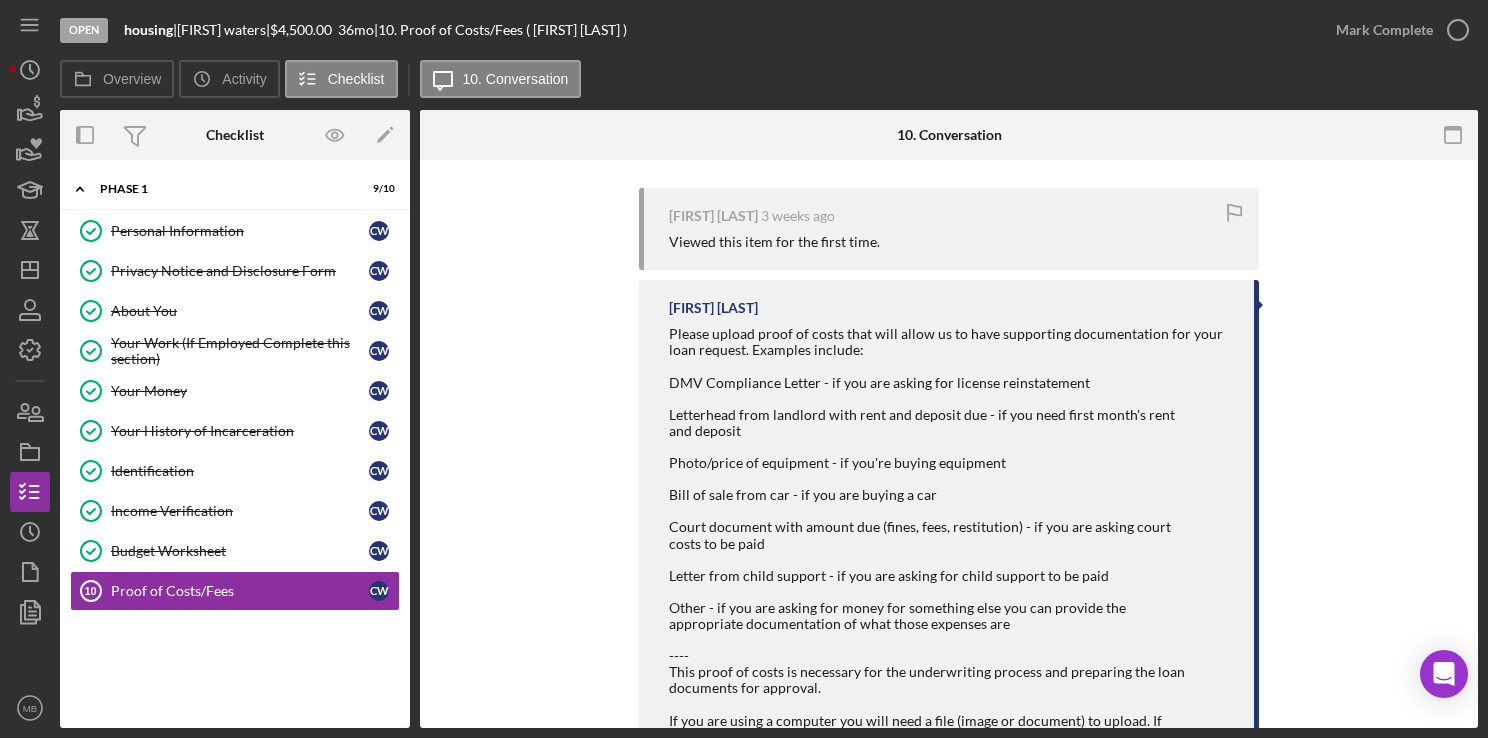 scroll, scrollTop: 371, scrollLeft: 0, axis: vertical 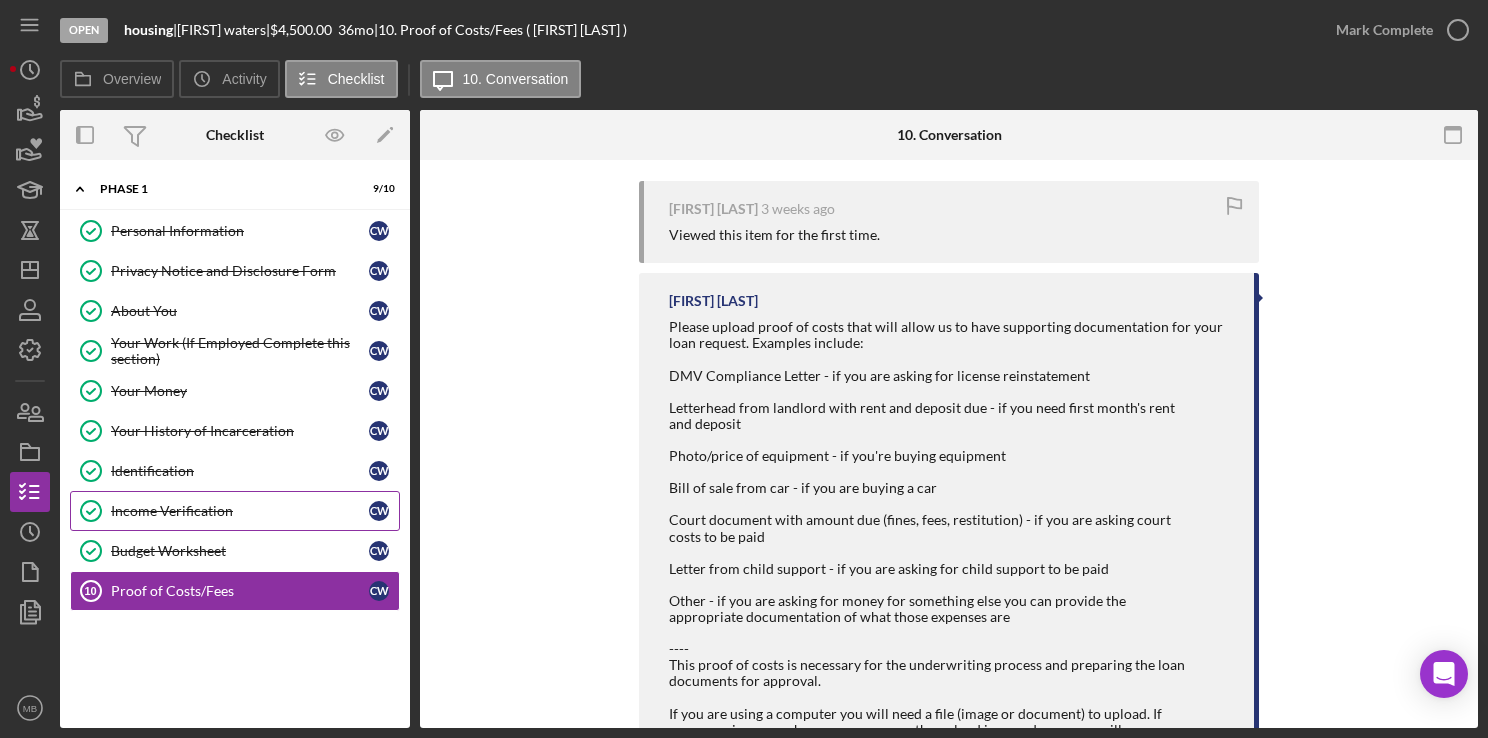 click on "Income Verification" at bounding box center [240, 511] 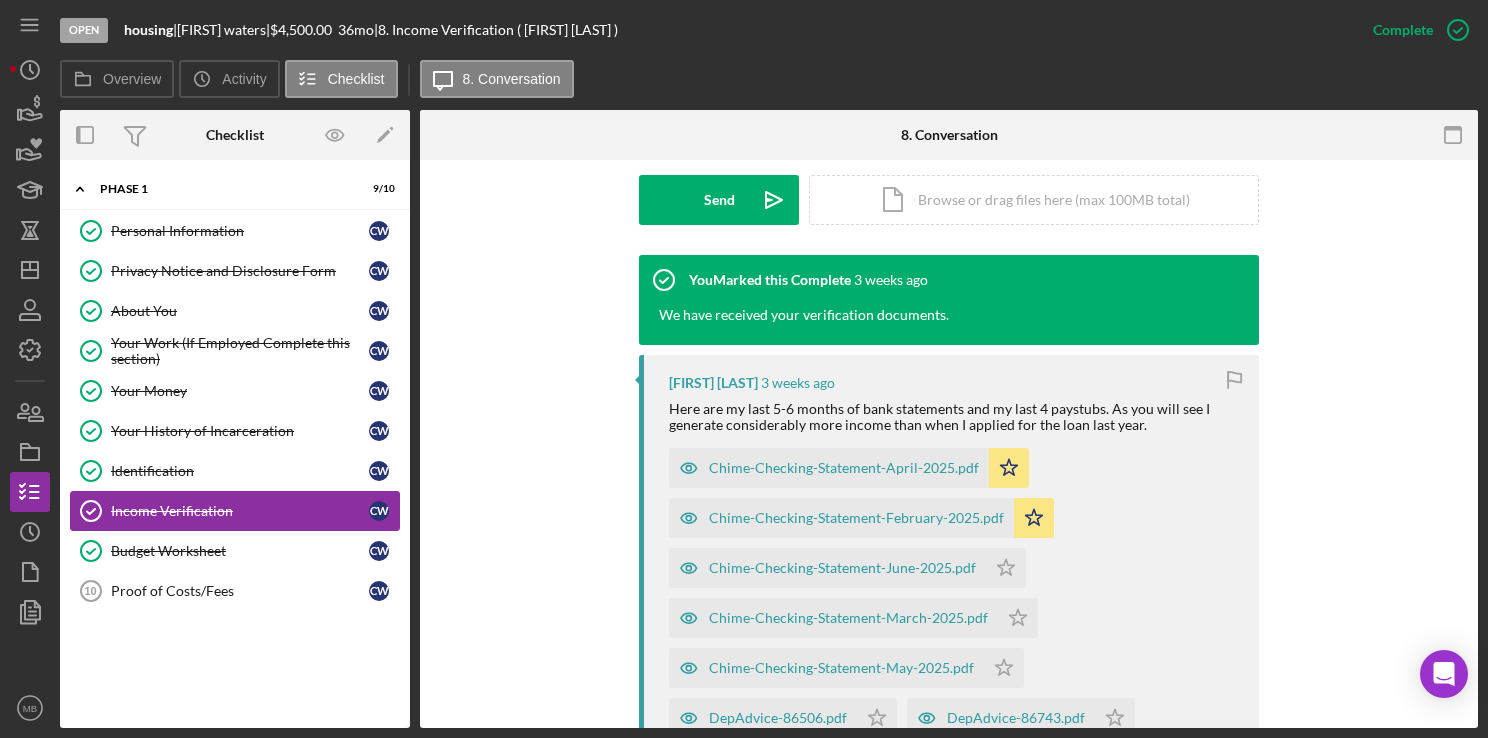 scroll, scrollTop: 574, scrollLeft: 0, axis: vertical 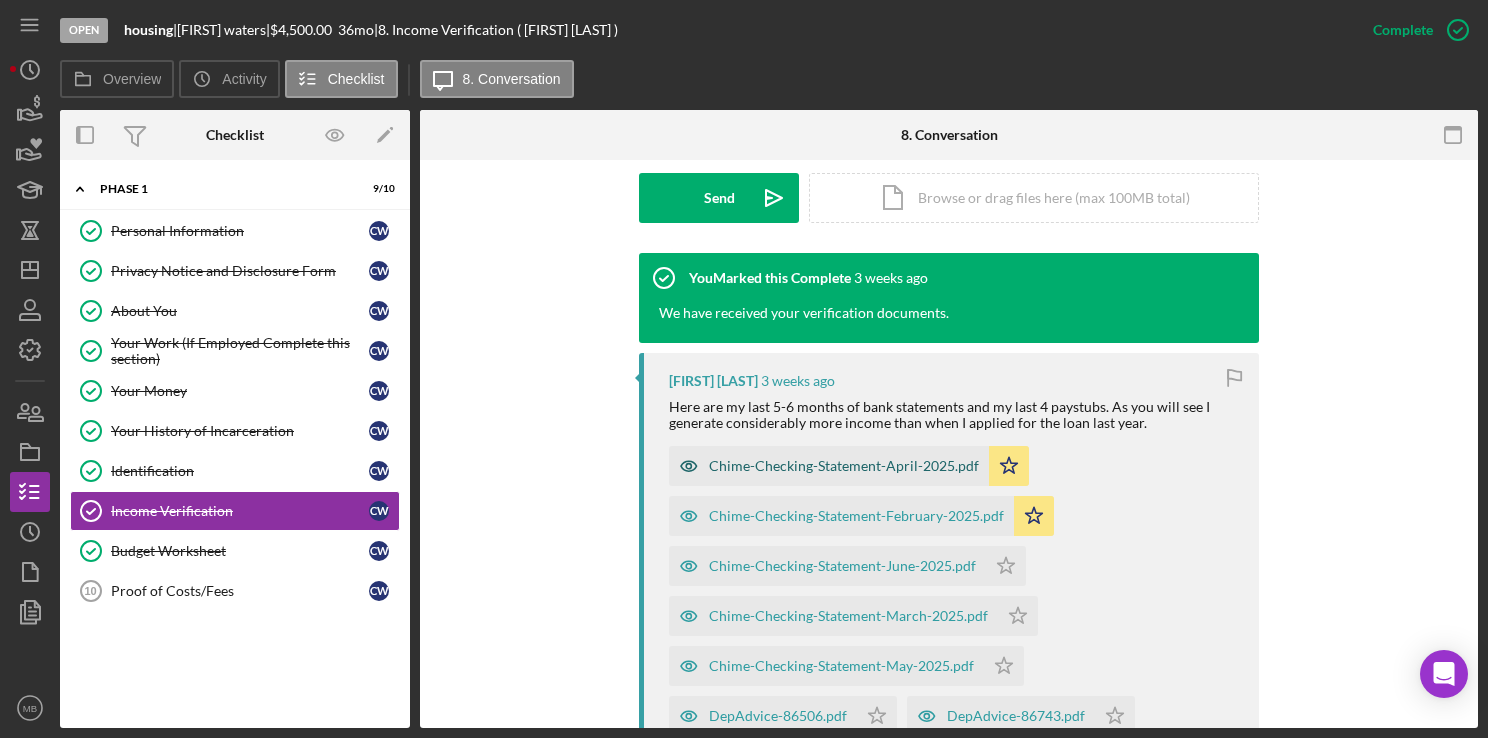 click 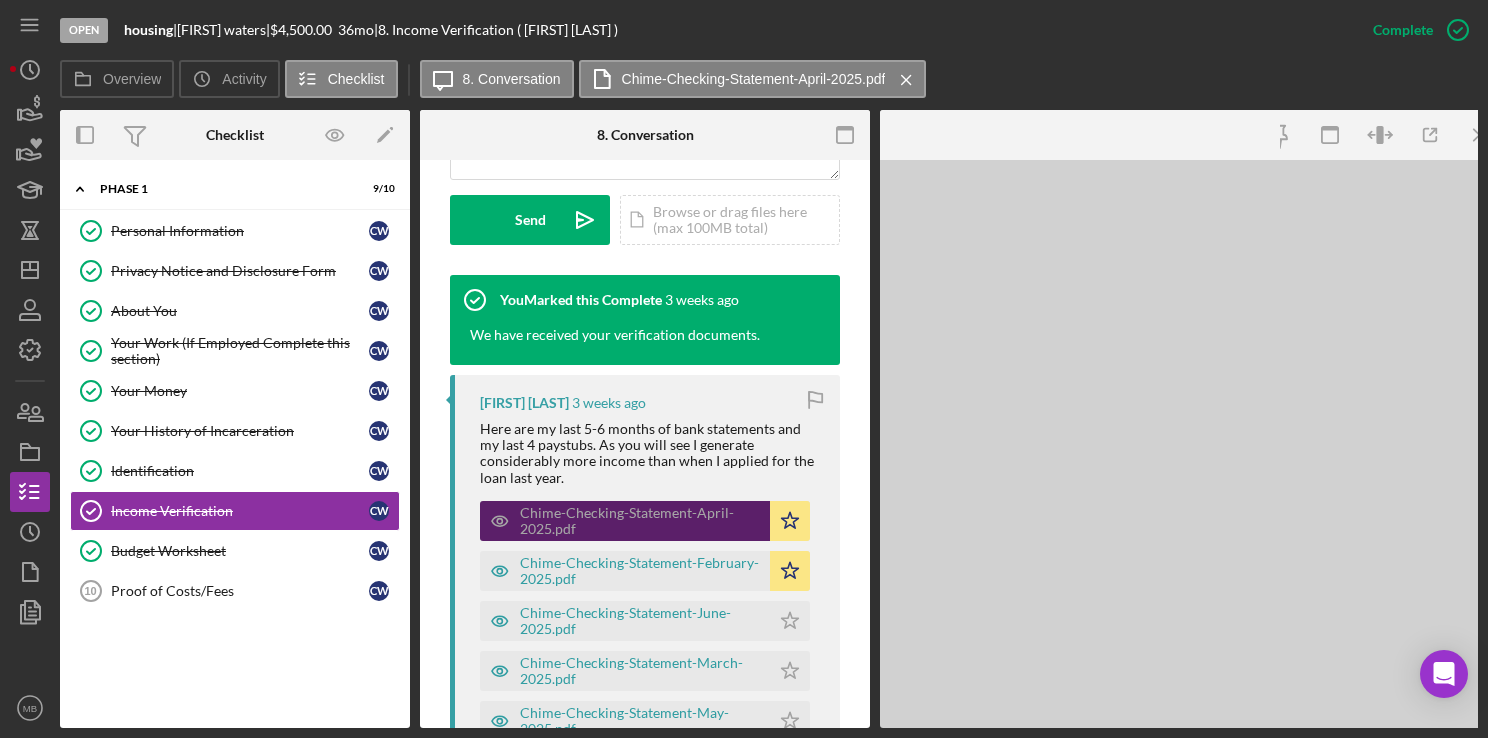 scroll, scrollTop: 596, scrollLeft: 0, axis: vertical 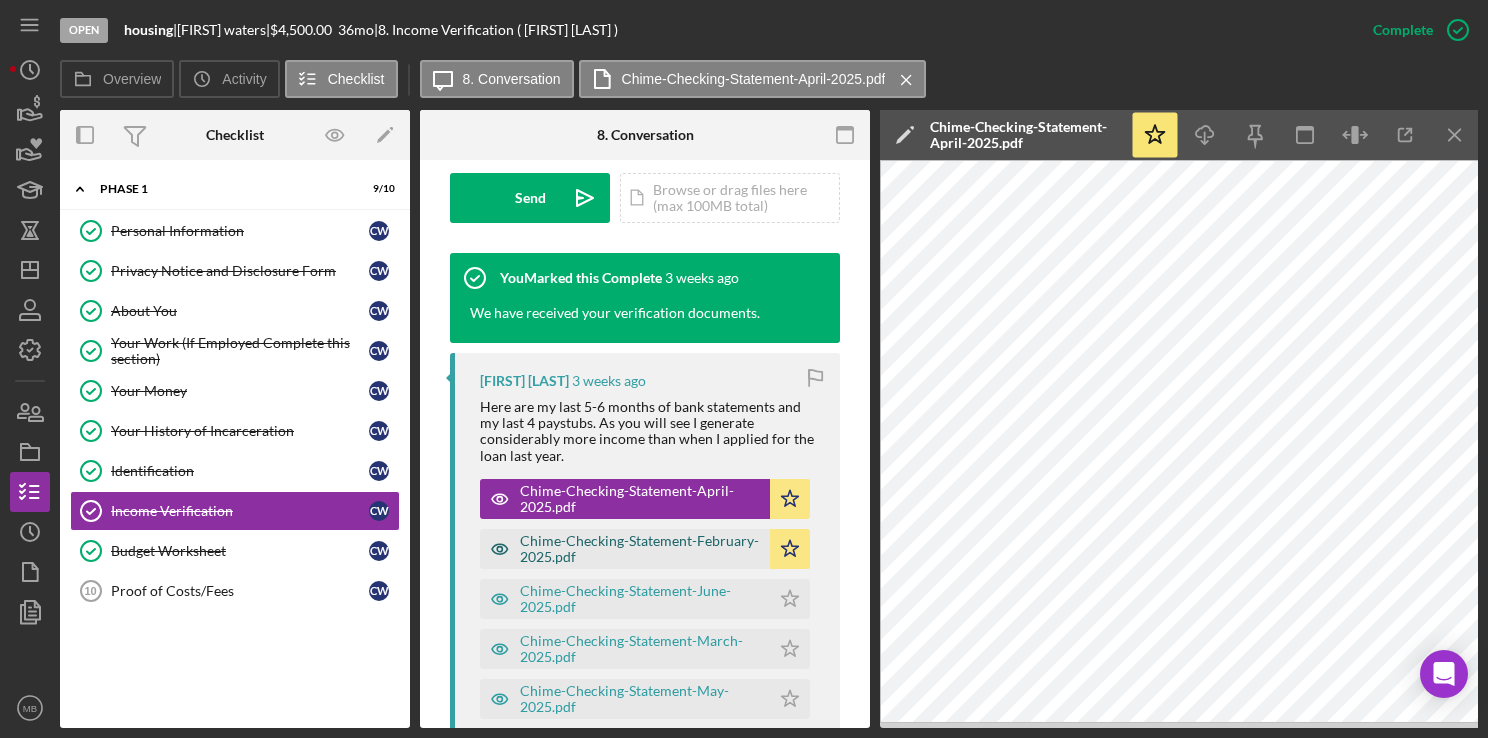 click on "Chime-Checking-Statement-February-2025.pdf" at bounding box center (640, 549) 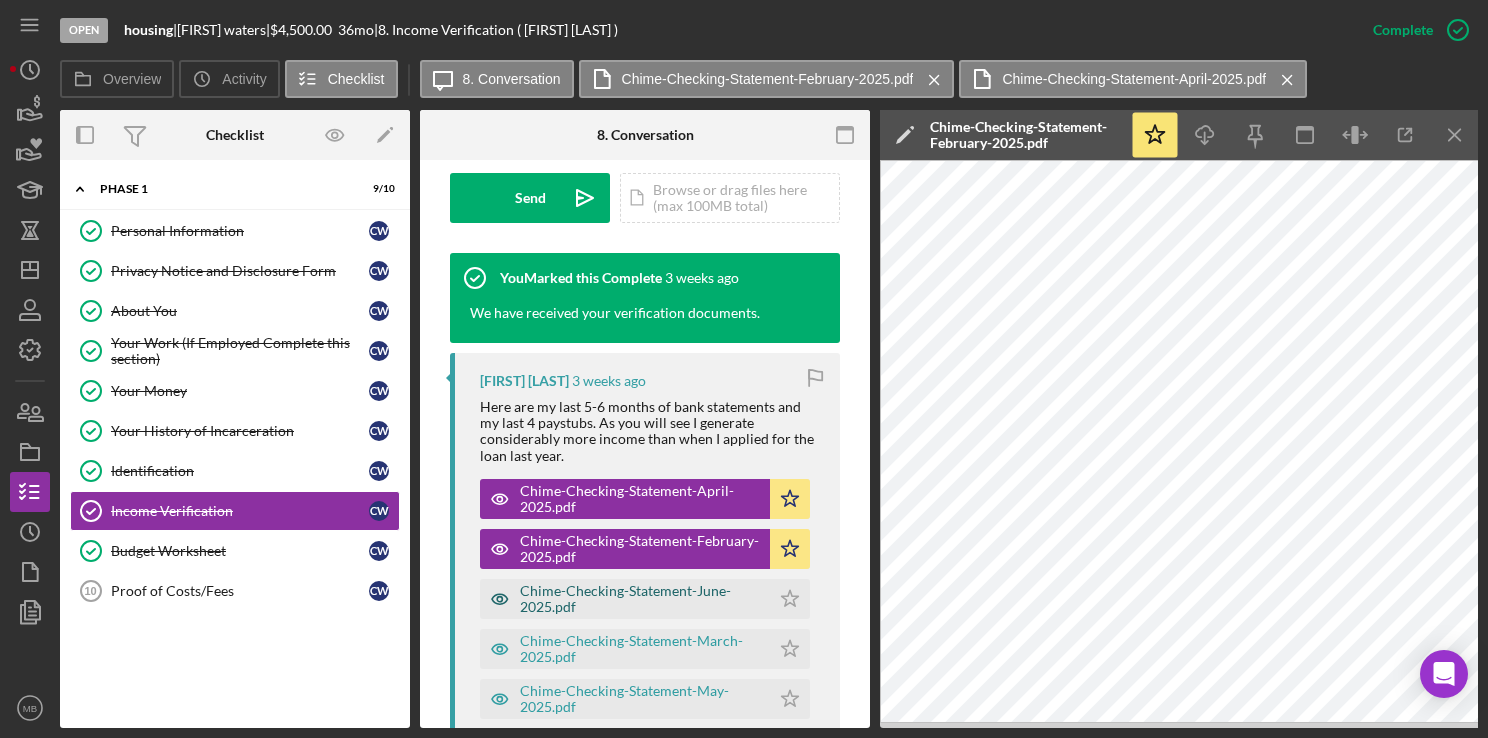 click on "Chime-Checking-Statement-June-2025.pdf" at bounding box center [640, 599] 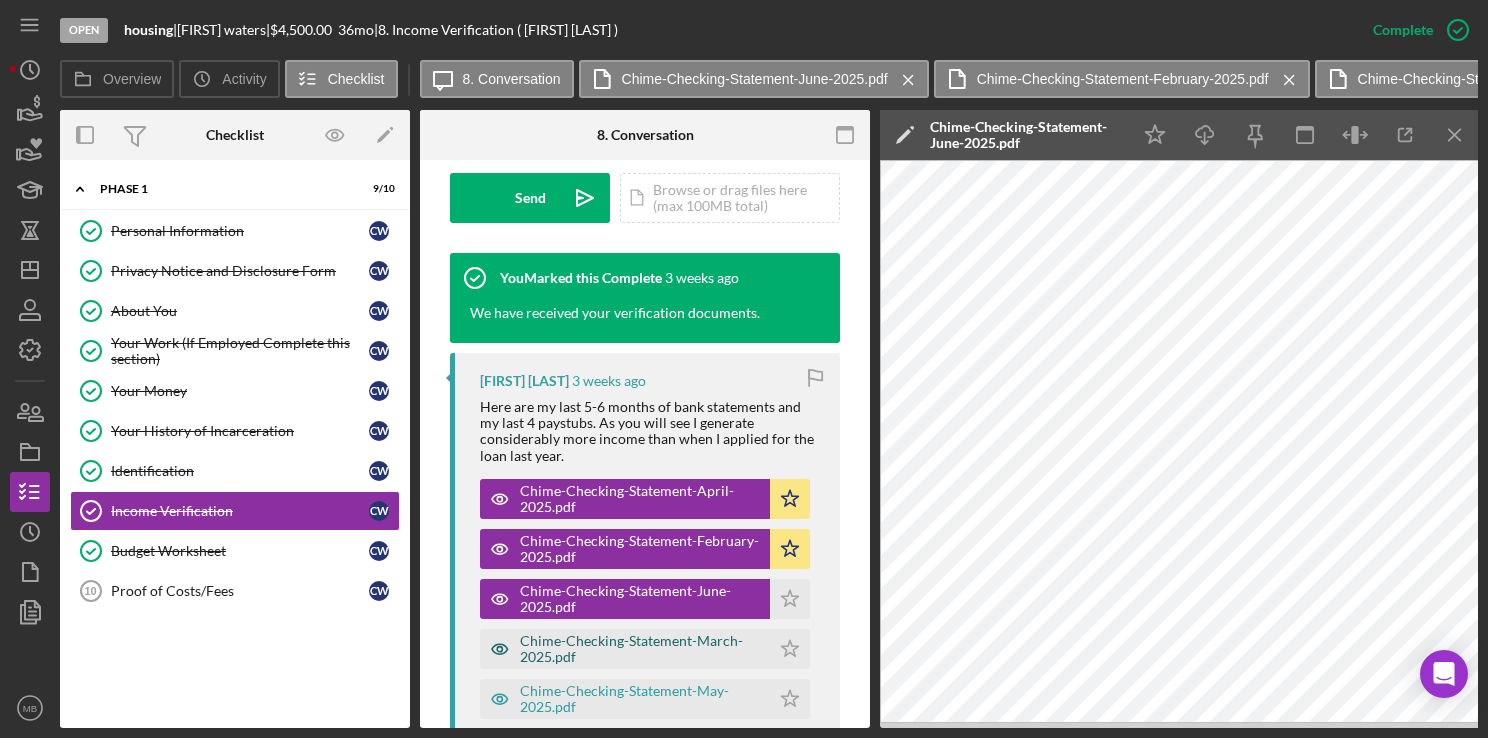 click on "Chime-Checking-Statement-March-2025.pdf" at bounding box center [640, 649] 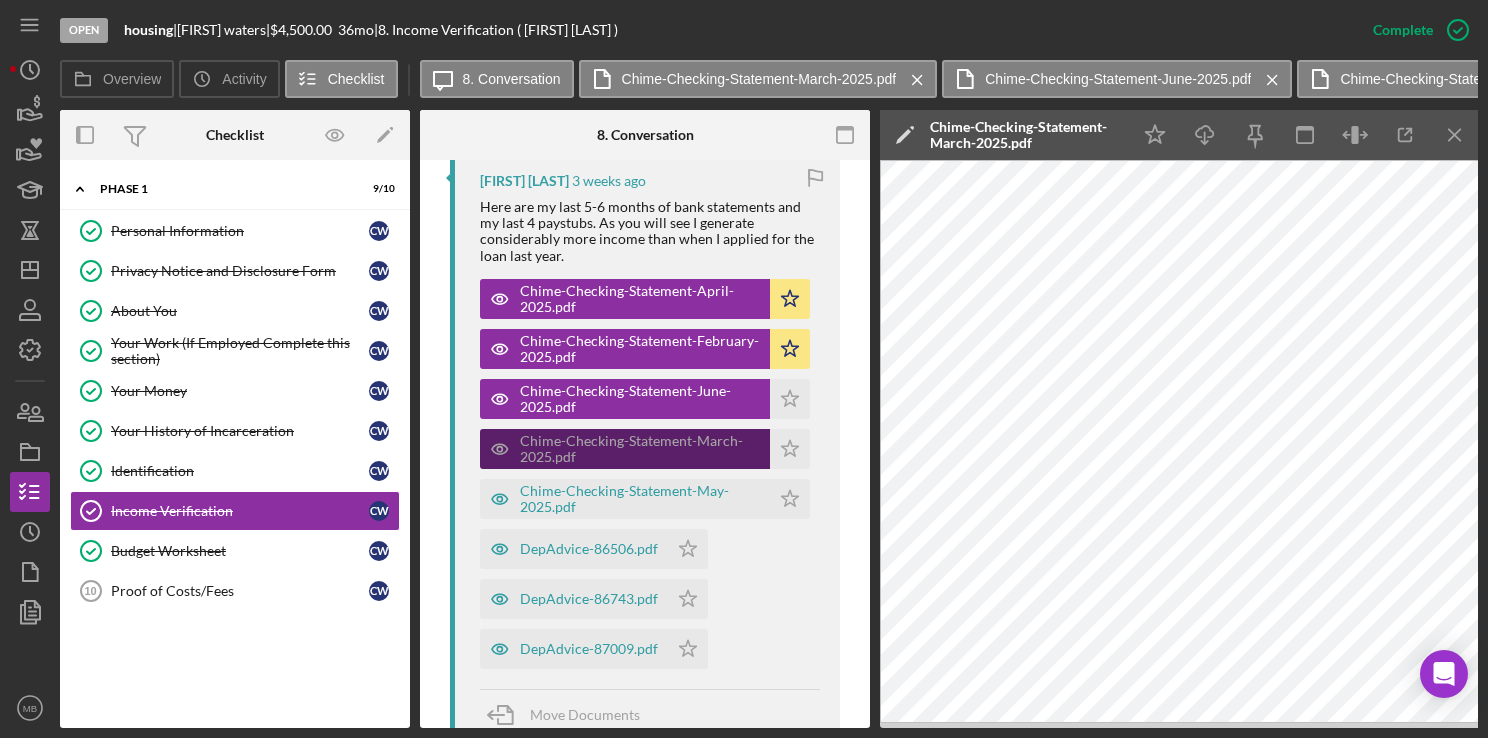 scroll, scrollTop: 798, scrollLeft: 0, axis: vertical 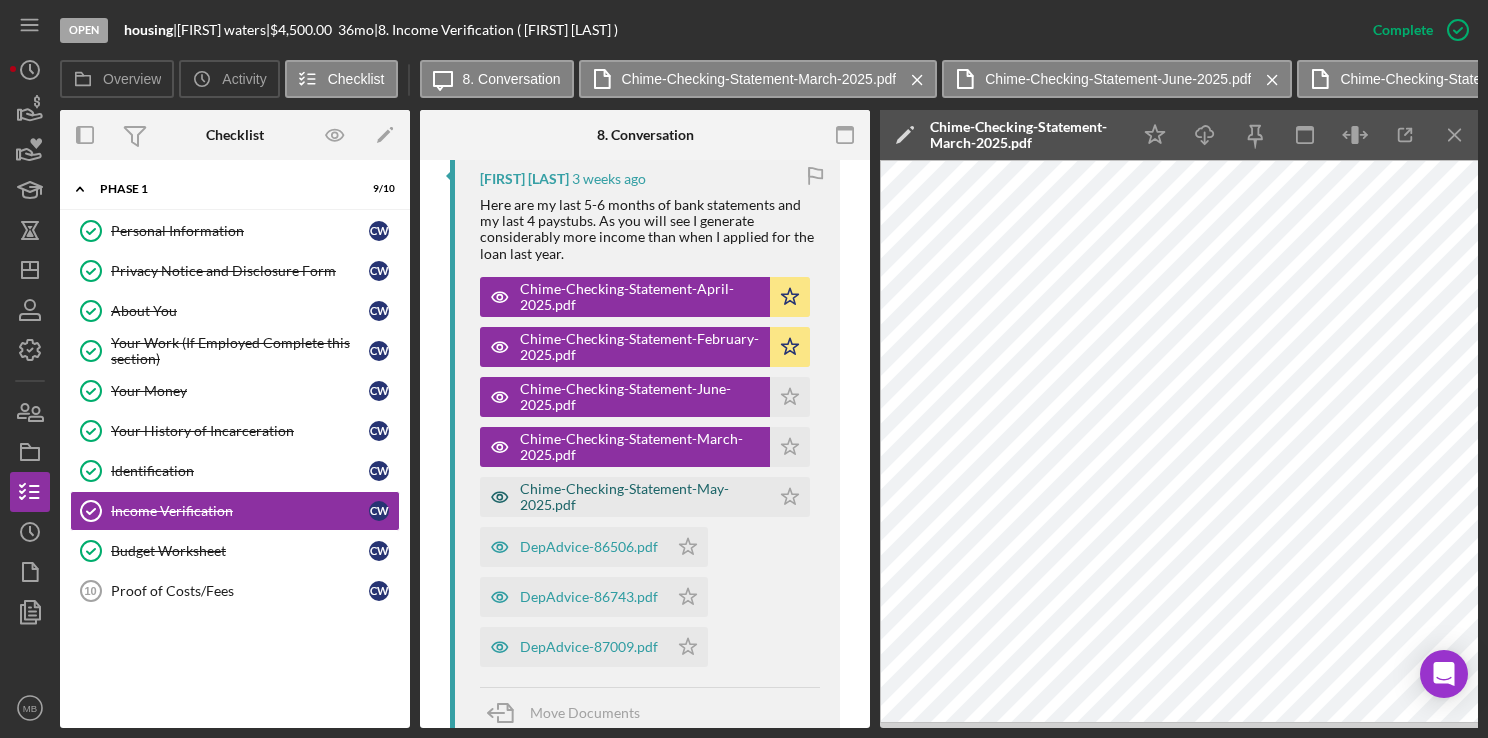click on "Chime-Checking-Statement-May-2025.pdf" at bounding box center [640, 497] 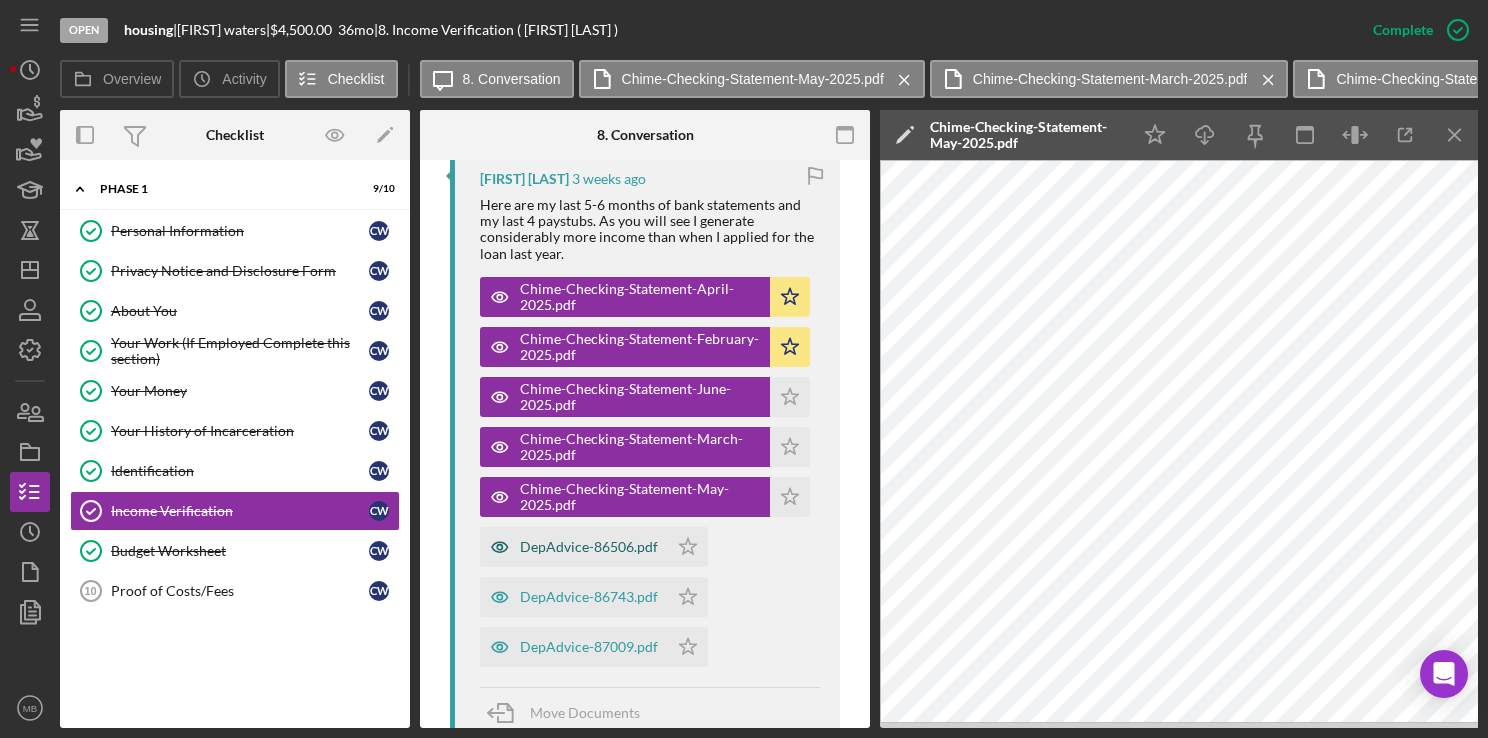 click on "DepAdvice-86506.pdf" at bounding box center (574, 547) 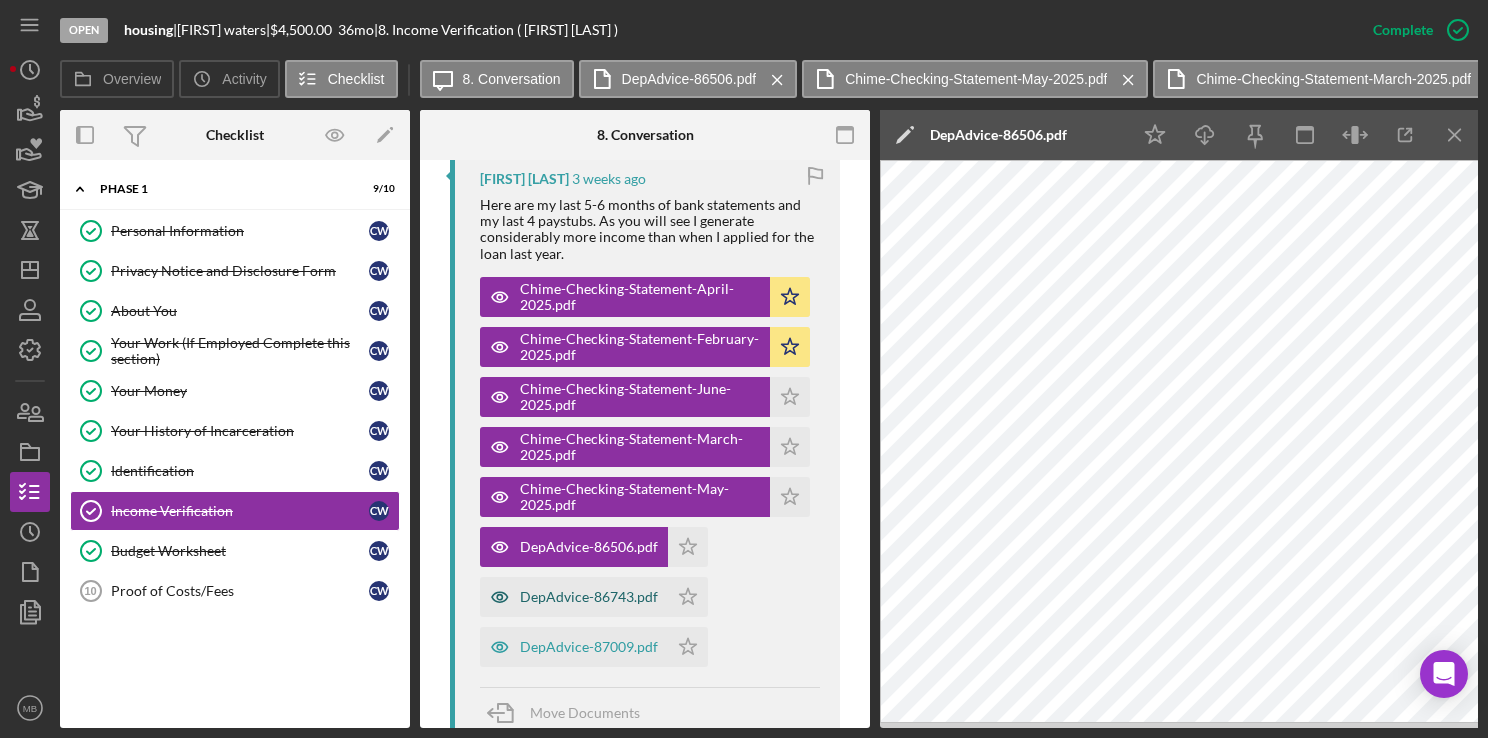 click on "DepAdvice-86743.pdf" at bounding box center (574, 597) 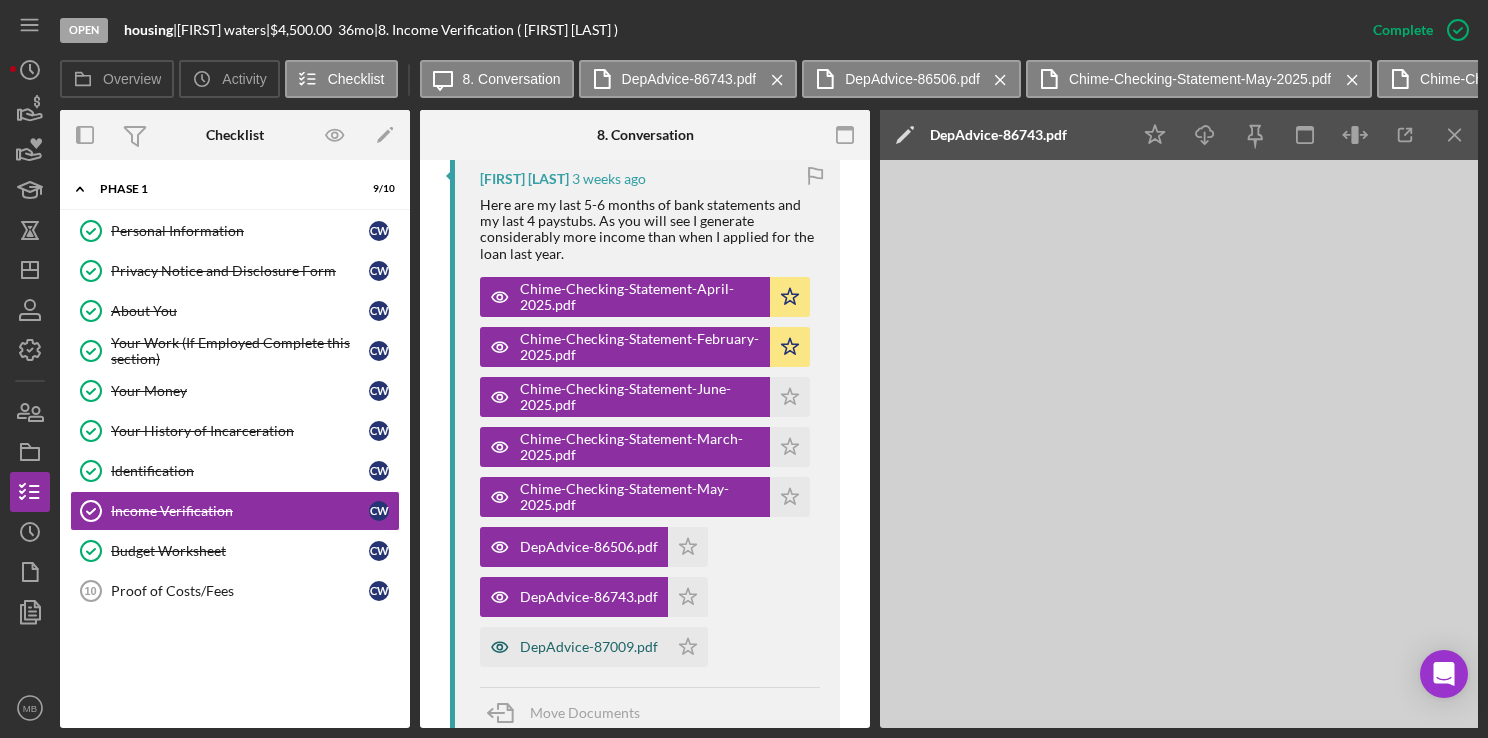 click on "DepAdvice-87009.pdf" at bounding box center [589, 647] 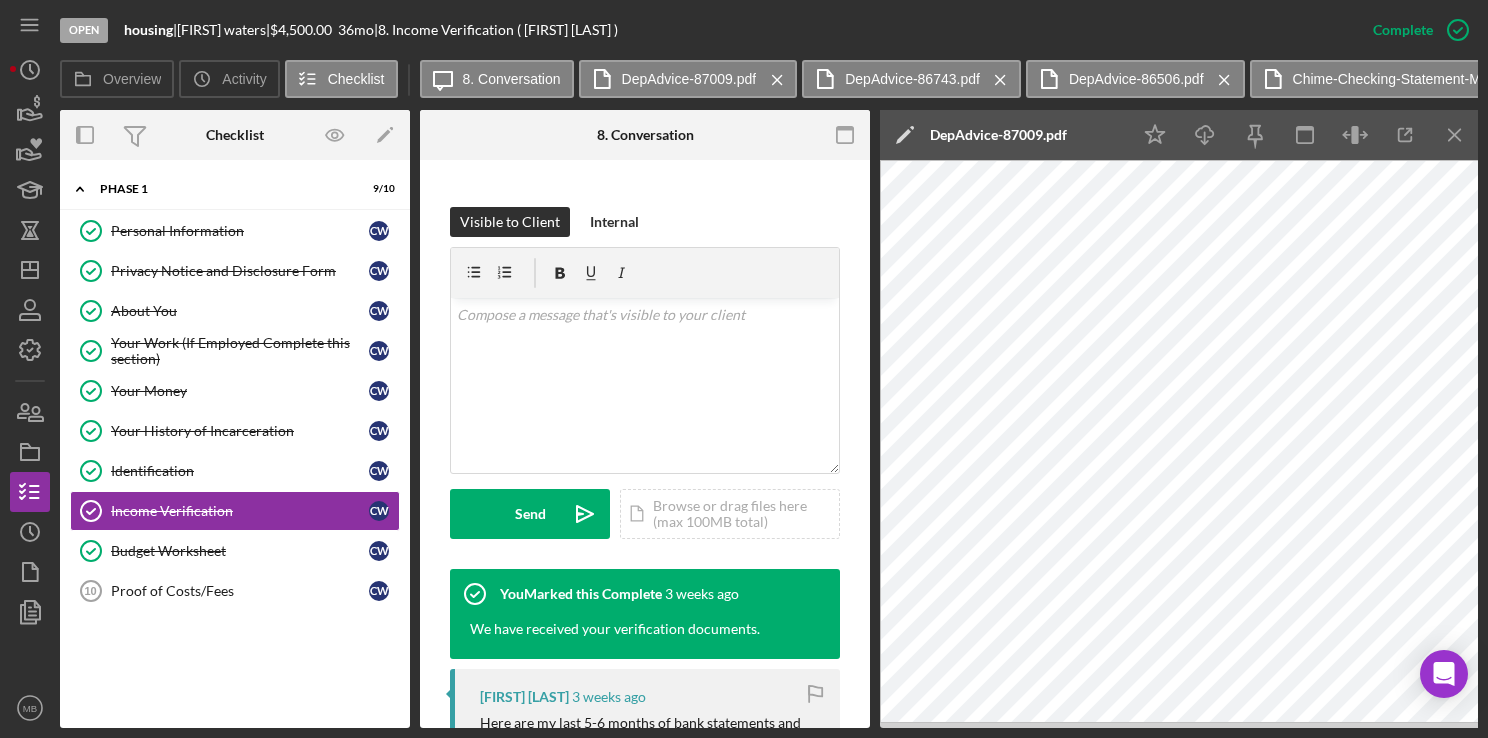 scroll, scrollTop: 279, scrollLeft: 0, axis: vertical 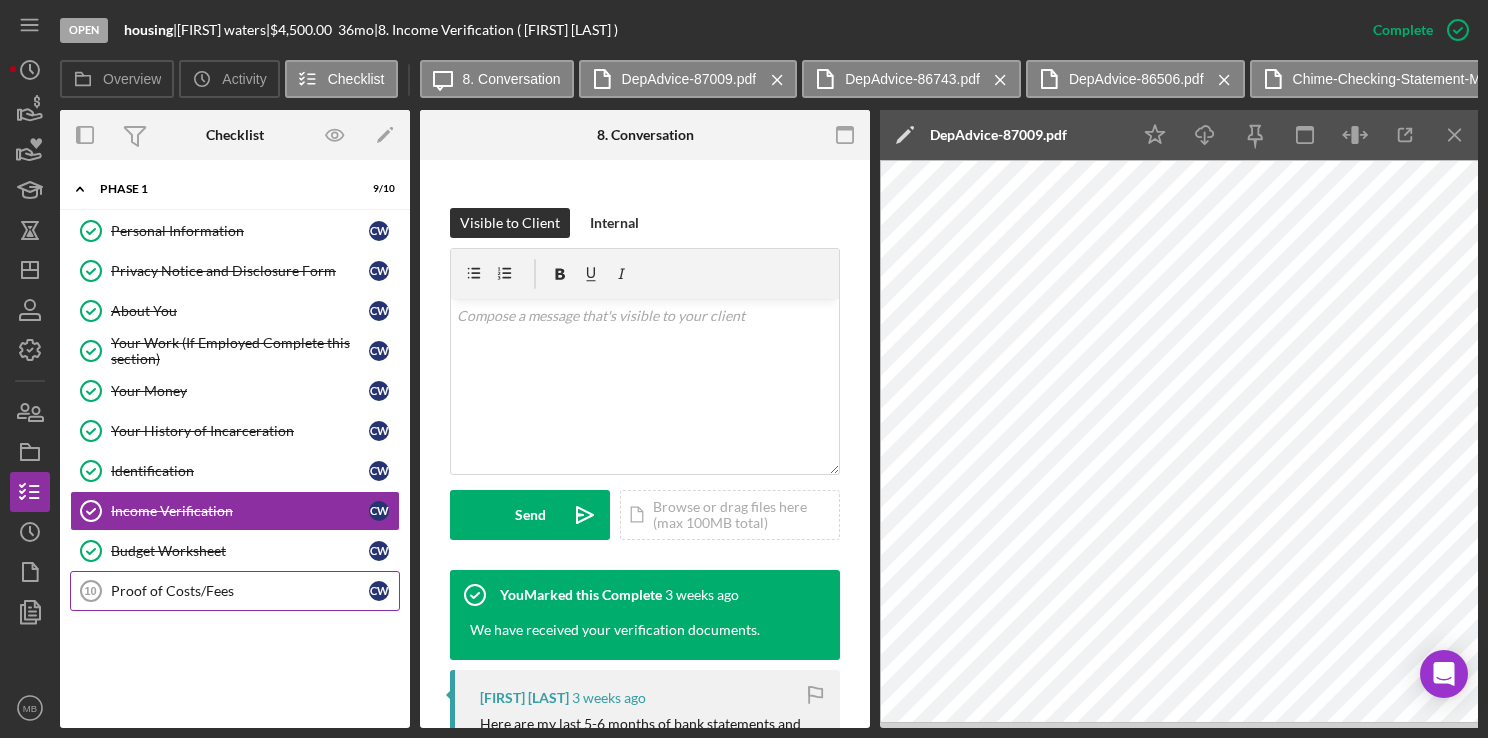 click on "Proof of Costs/Fees 10 Proof of Costs/Fees [INITIAL] [INITIAL]" at bounding box center (235, 591) 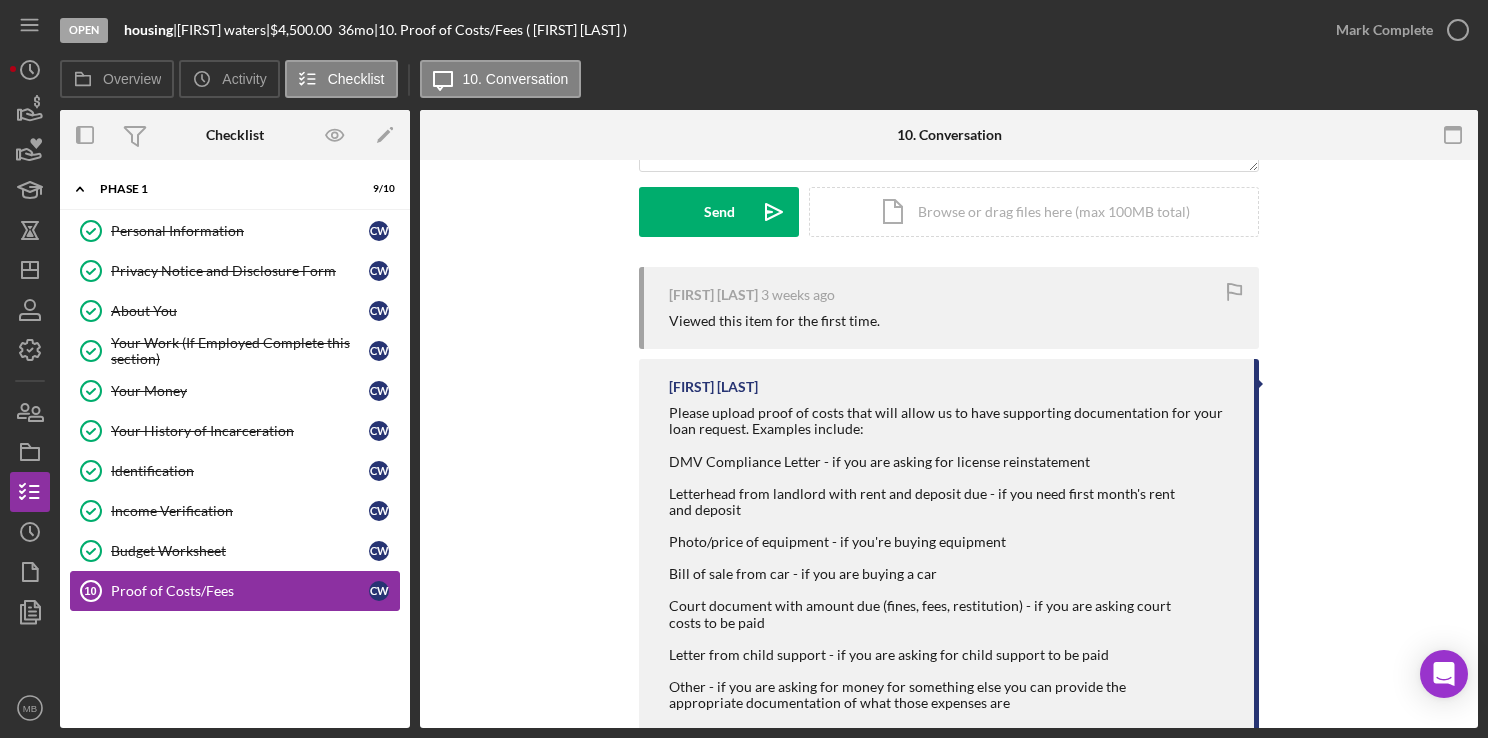 scroll, scrollTop: 0, scrollLeft: 0, axis: both 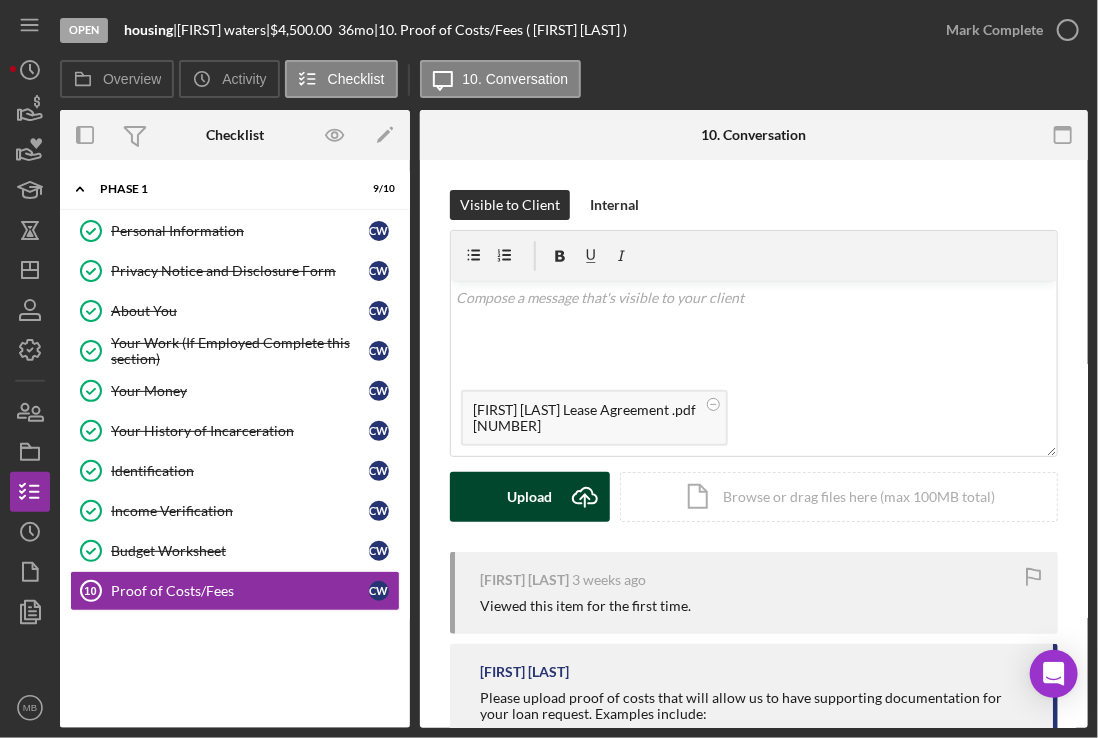 click on "Icon/Upload" 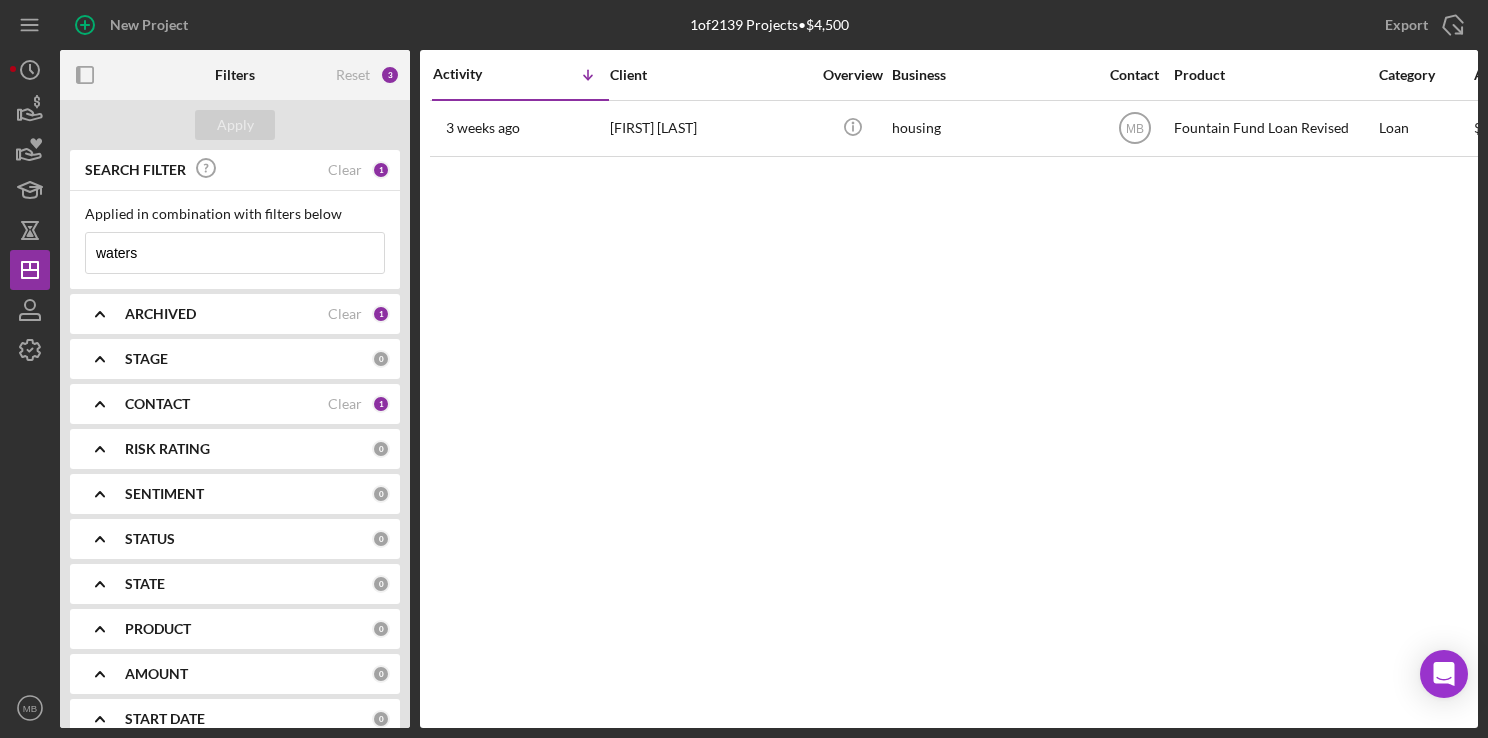 click on "waters" at bounding box center (235, 253) 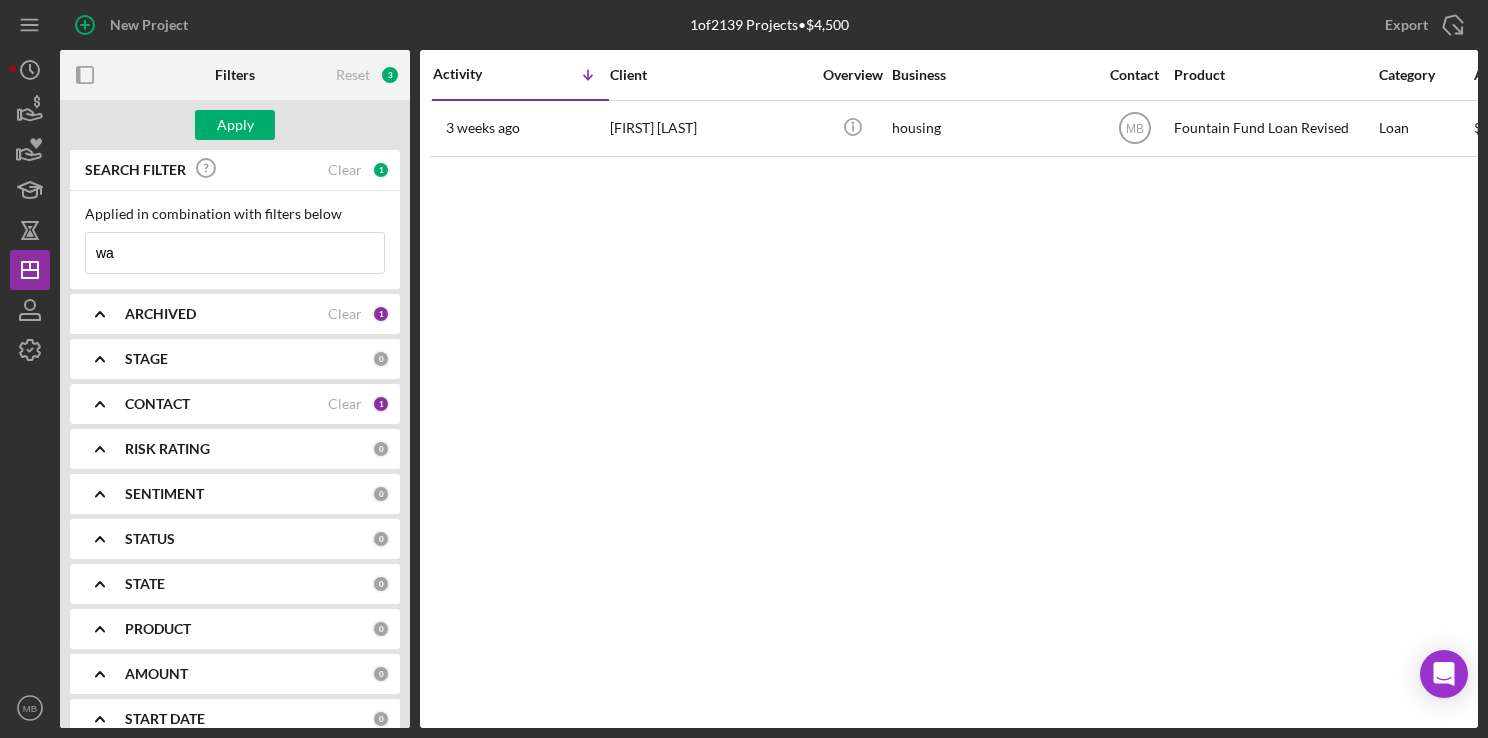 type on "w" 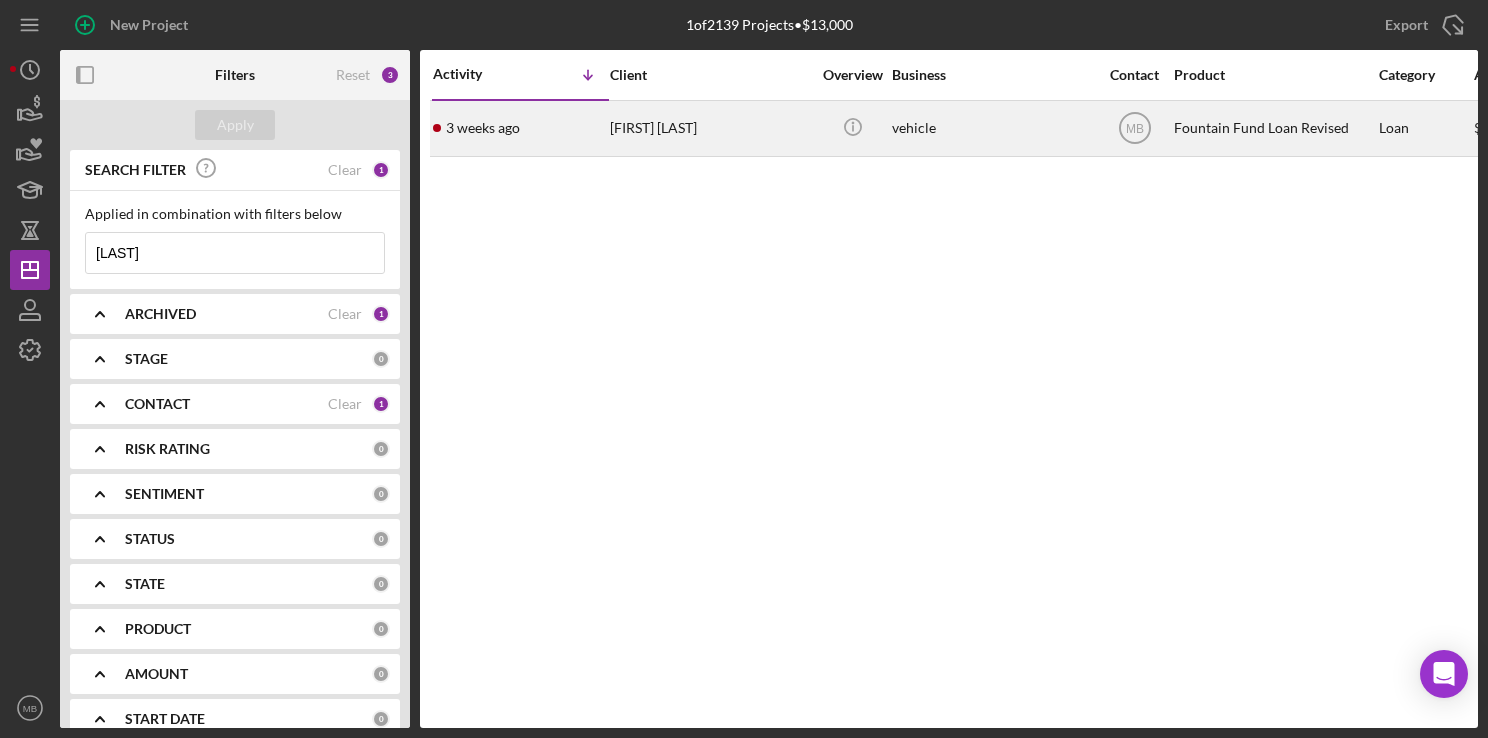 type on "[LAST]" 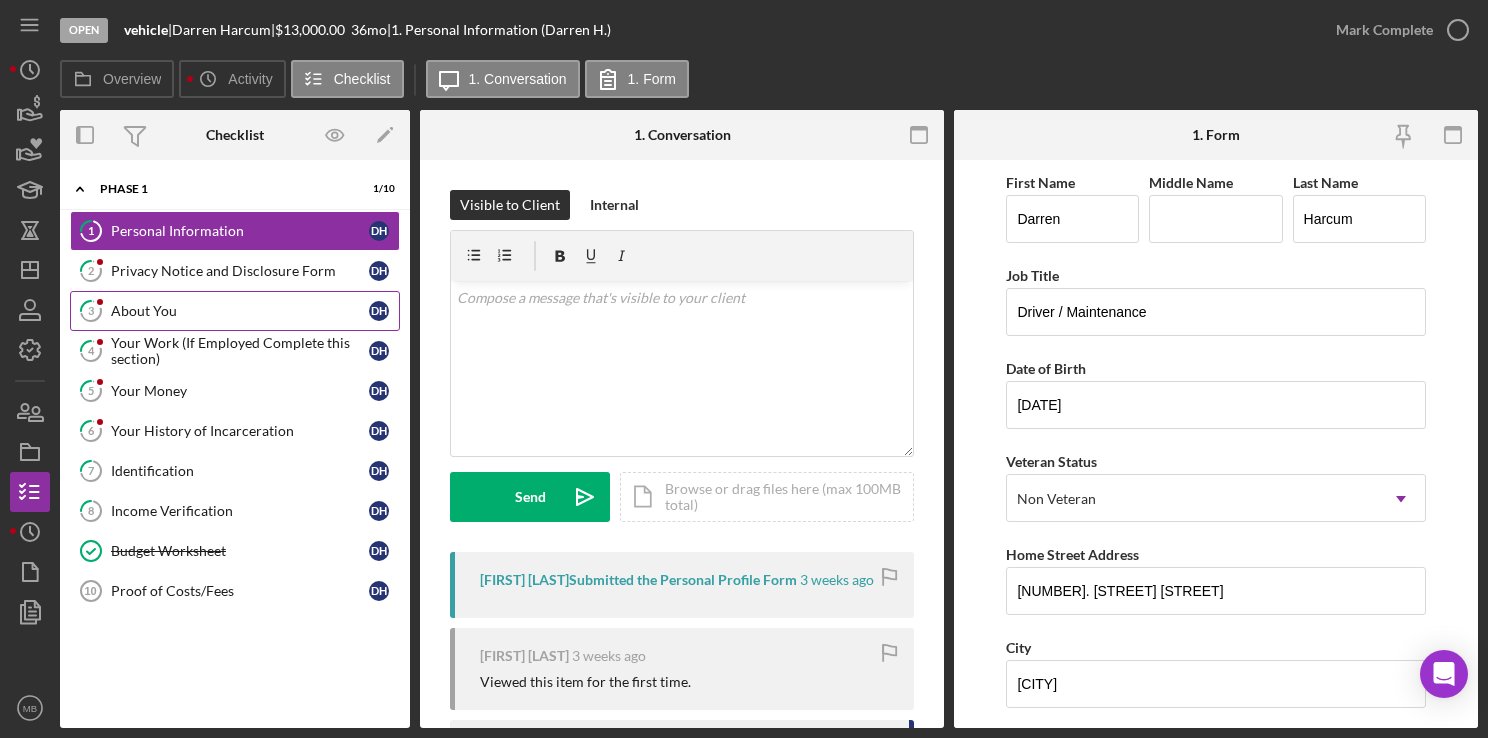 click on "About You" at bounding box center [240, 311] 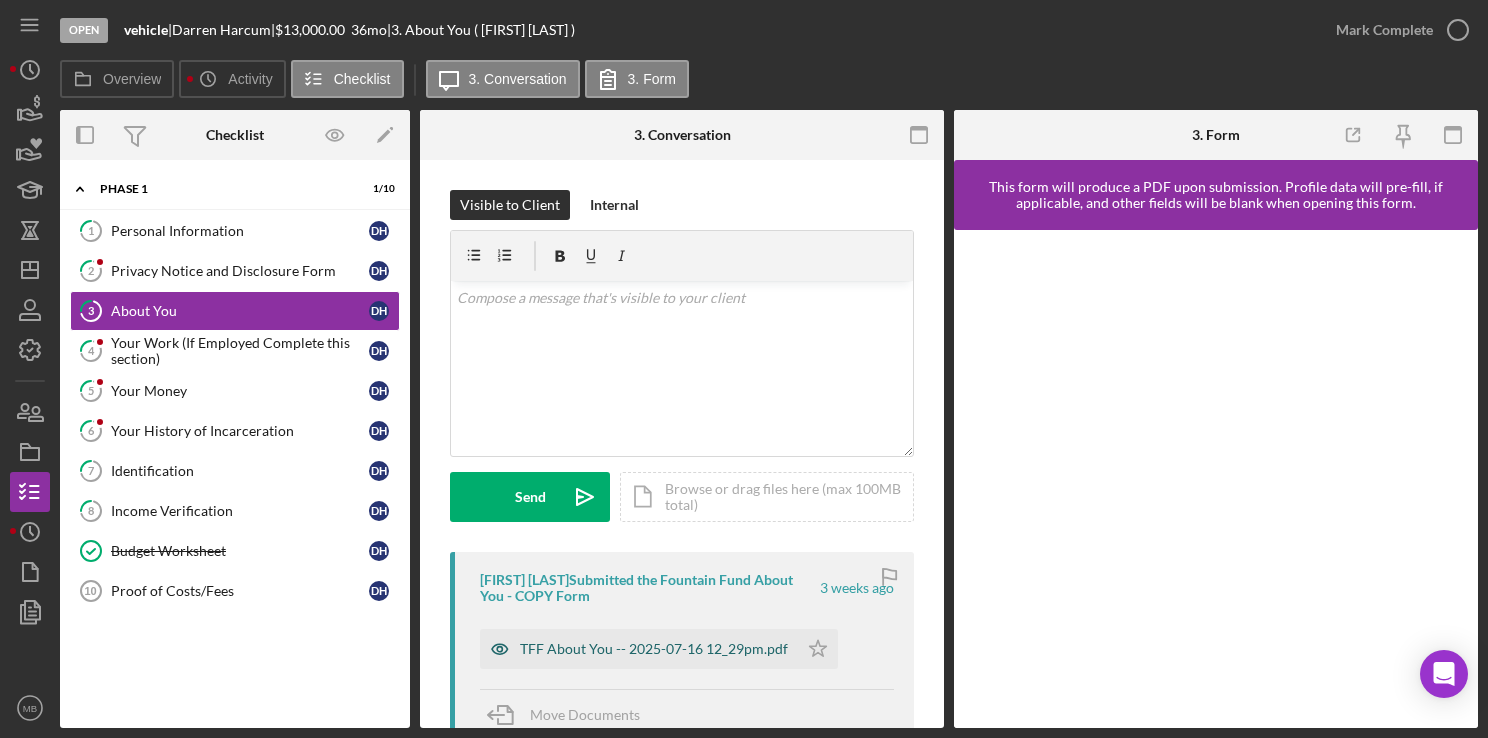 click on "TFF About You -- 2025-07-16 12_29pm.pdf" at bounding box center (654, 649) 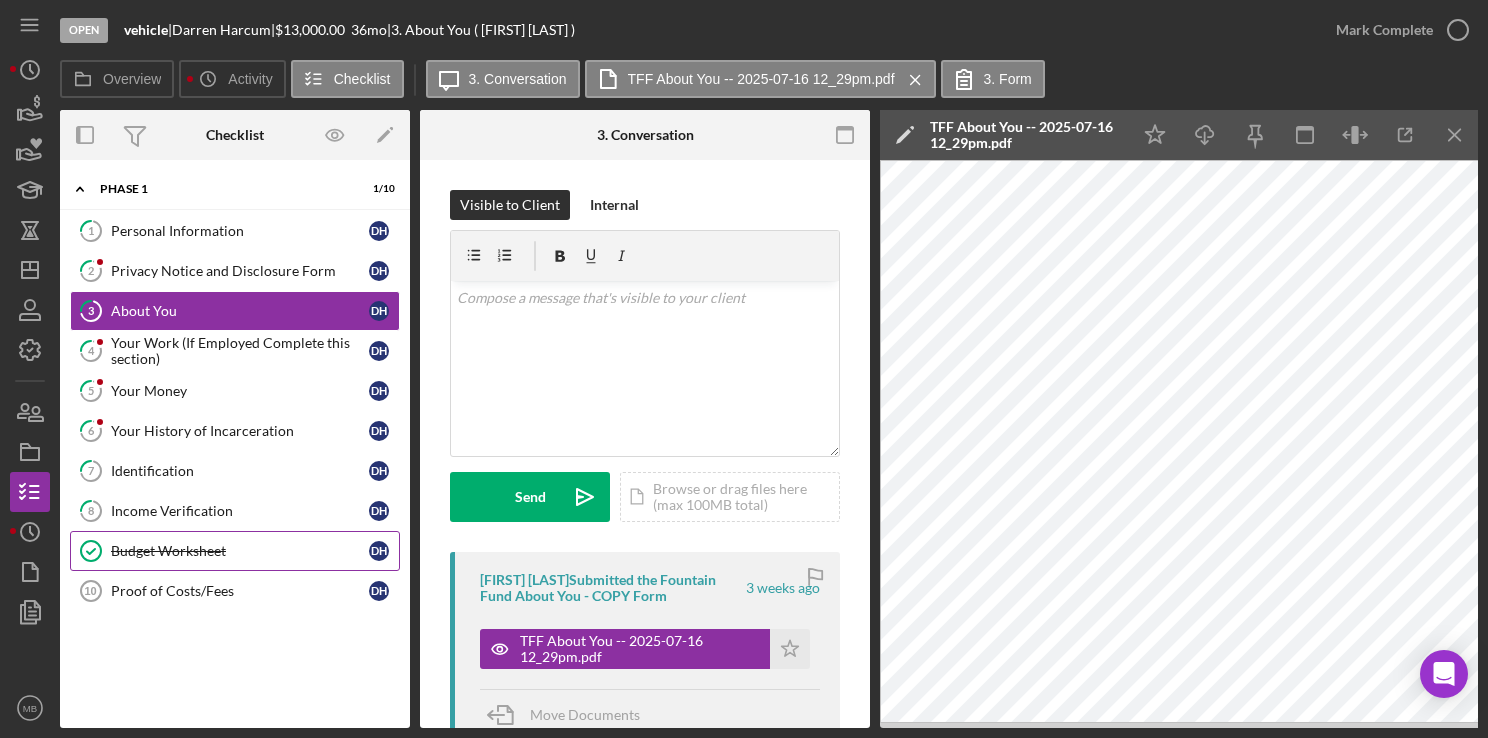 click on "Budget Worksheet" at bounding box center (240, 551) 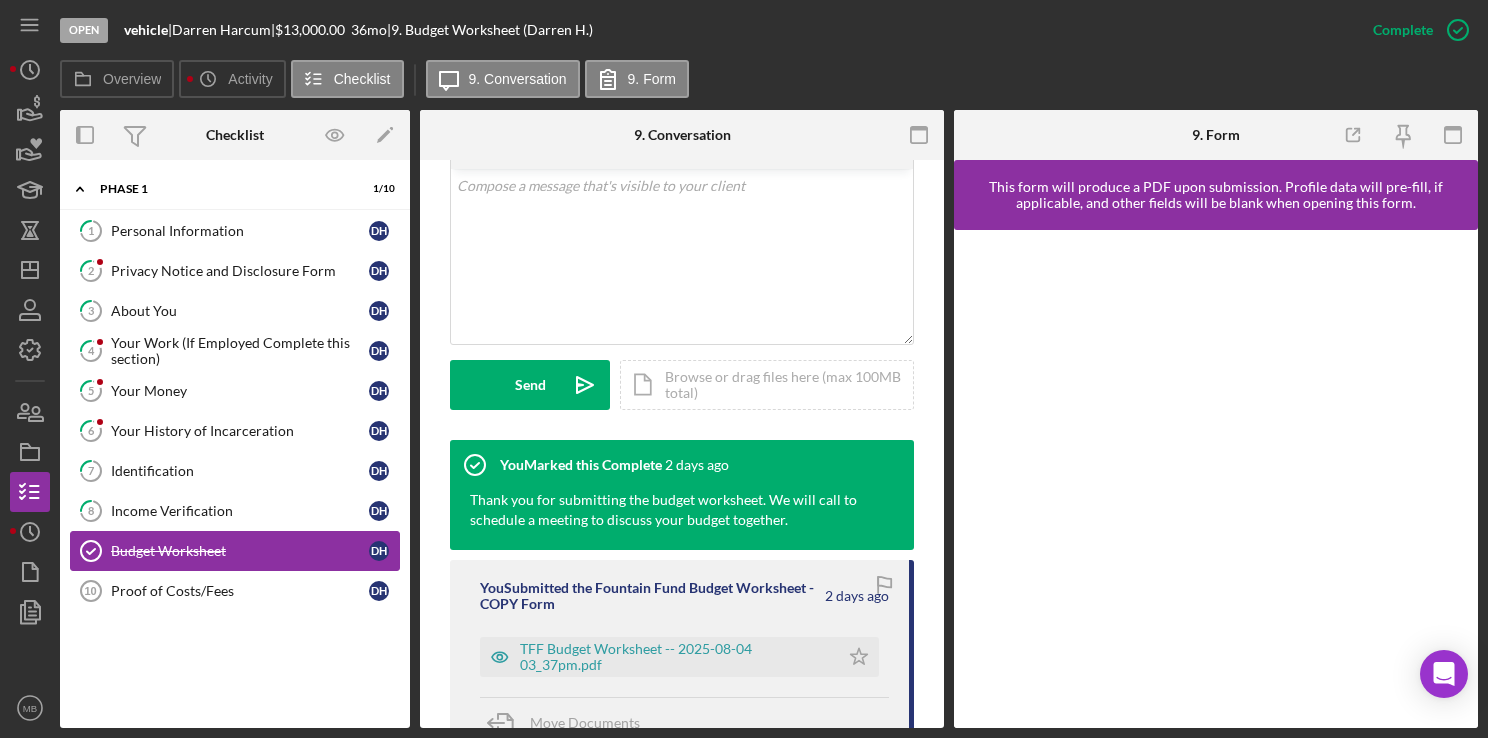 scroll, scrollTop: 411, scrollLeft: 0, axis: vertical 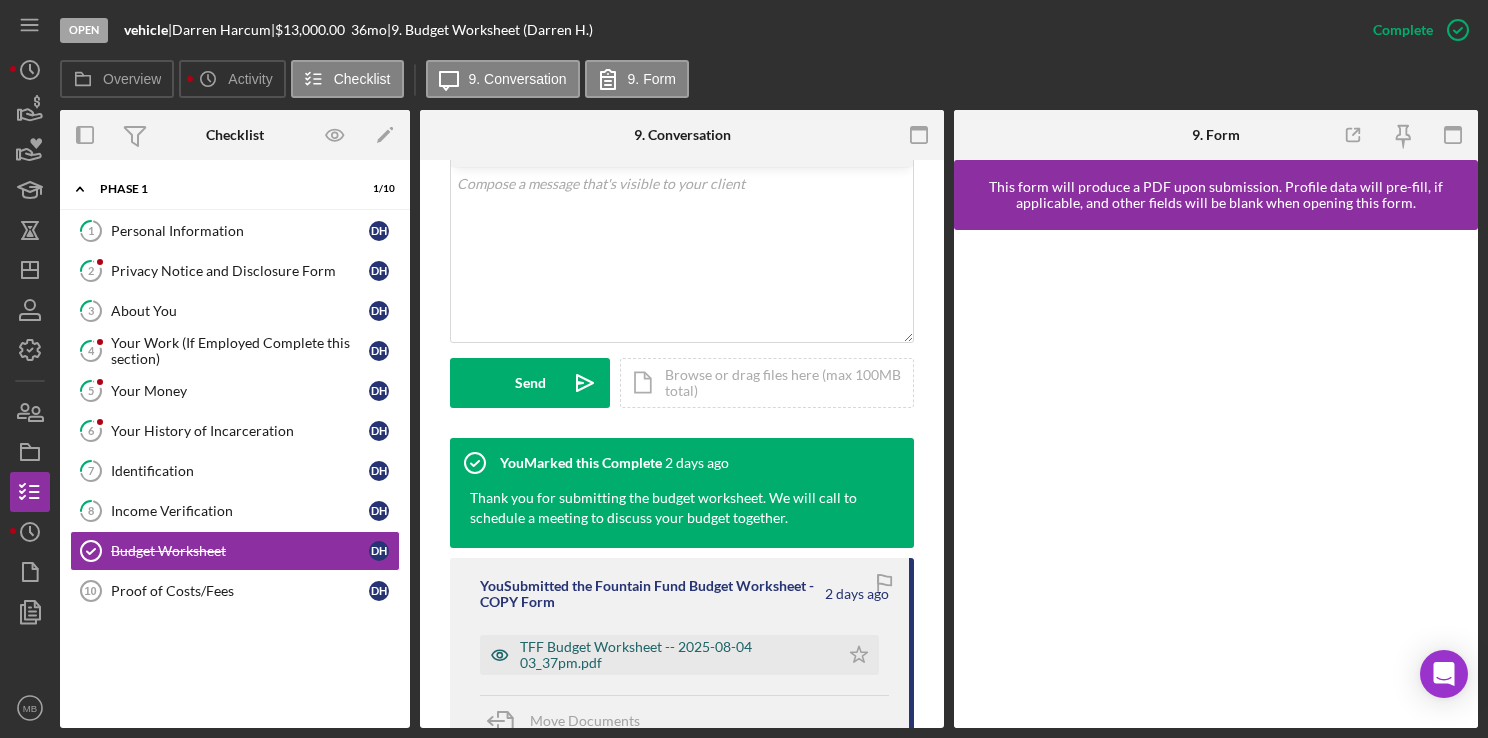click on "TFF Budget Worksheet -- 2025-08-04 03_37pm.pdf" at bounding box center [674, 655] 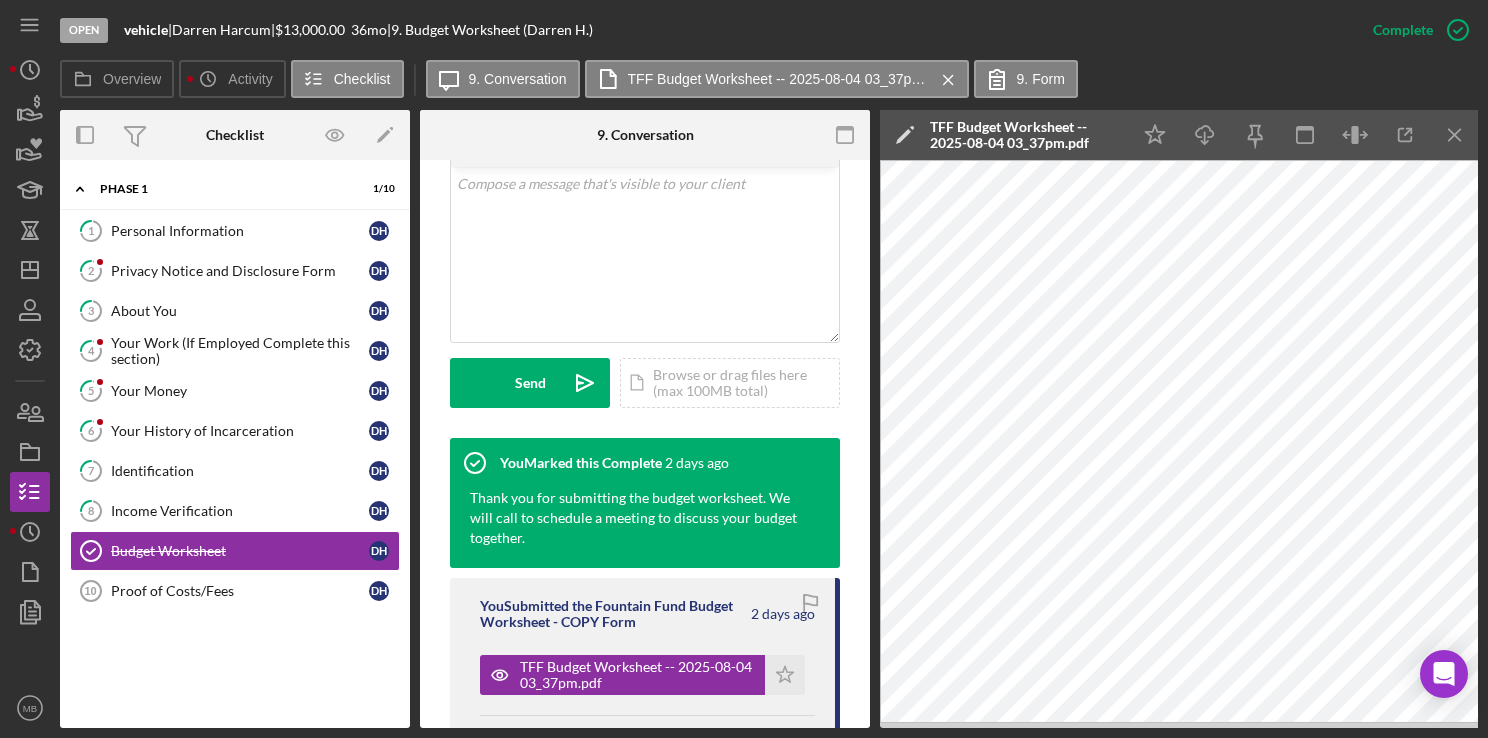 click on "Open vehicle | [FIRST] [LAST] | $13,000.00 36 mo | 9. Budget Worksheet ( [FIRST] [LAST] )" at bounding box center [706, 30] 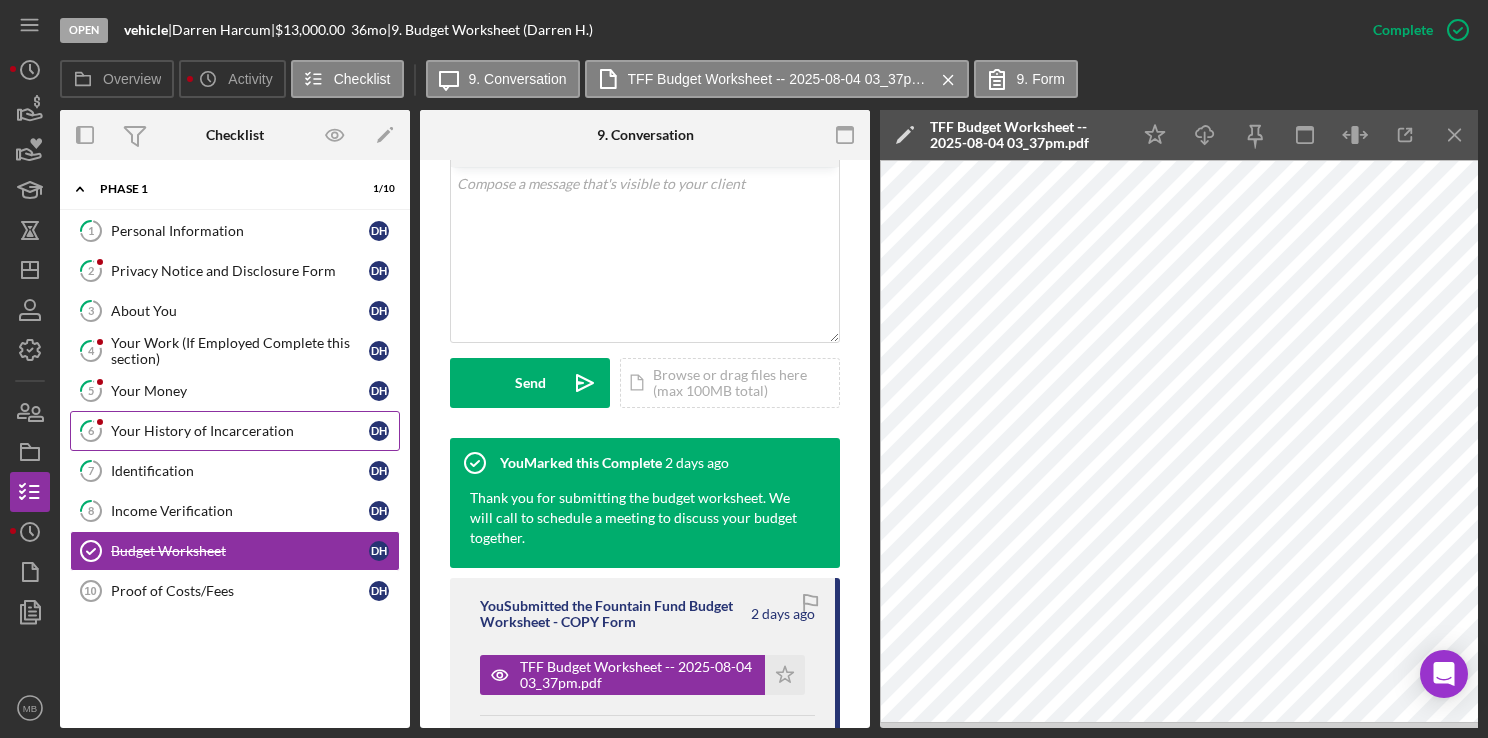 click on "Your History of Incarceration" at bounding box center [240, 431] 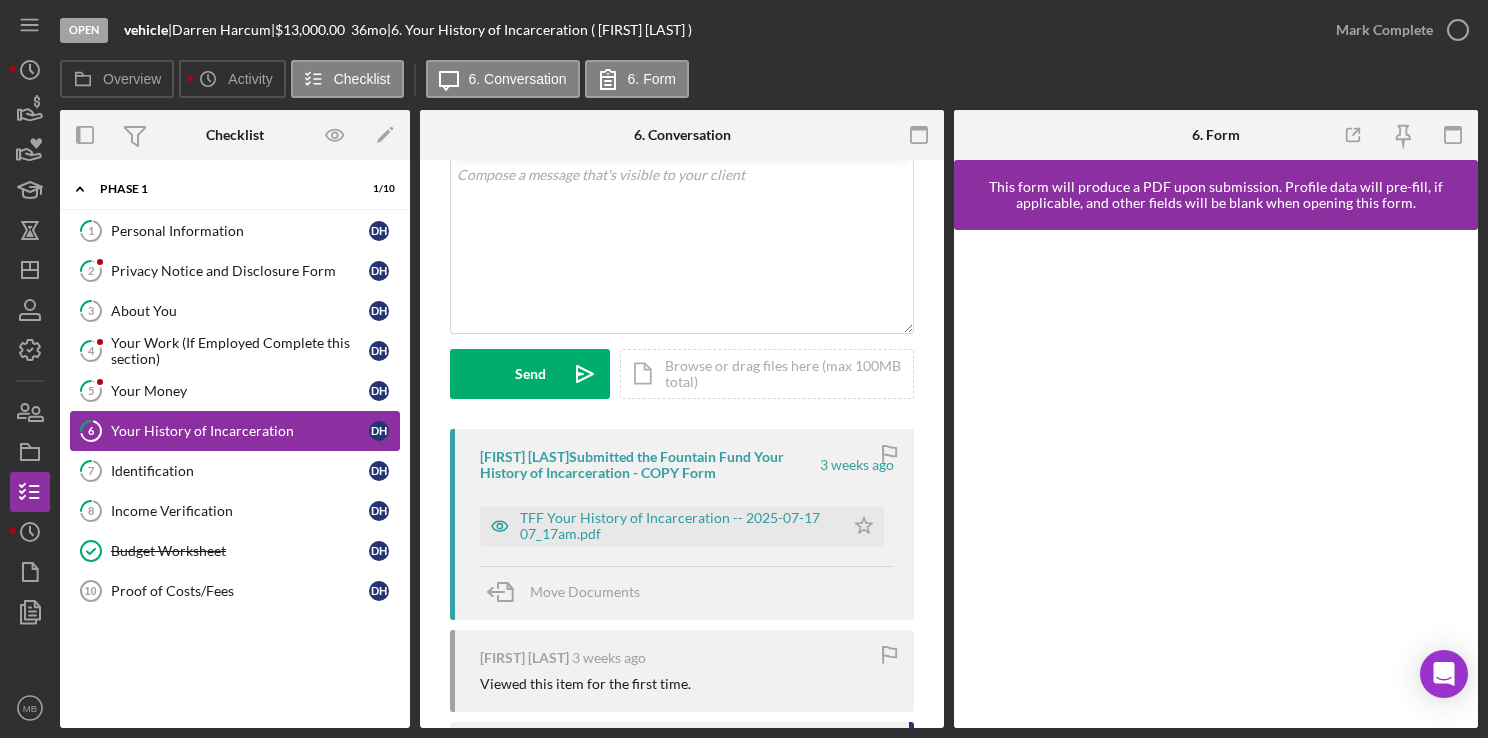 scroll, scrollTop: 144, scrollLeft: 0, axis: vertical 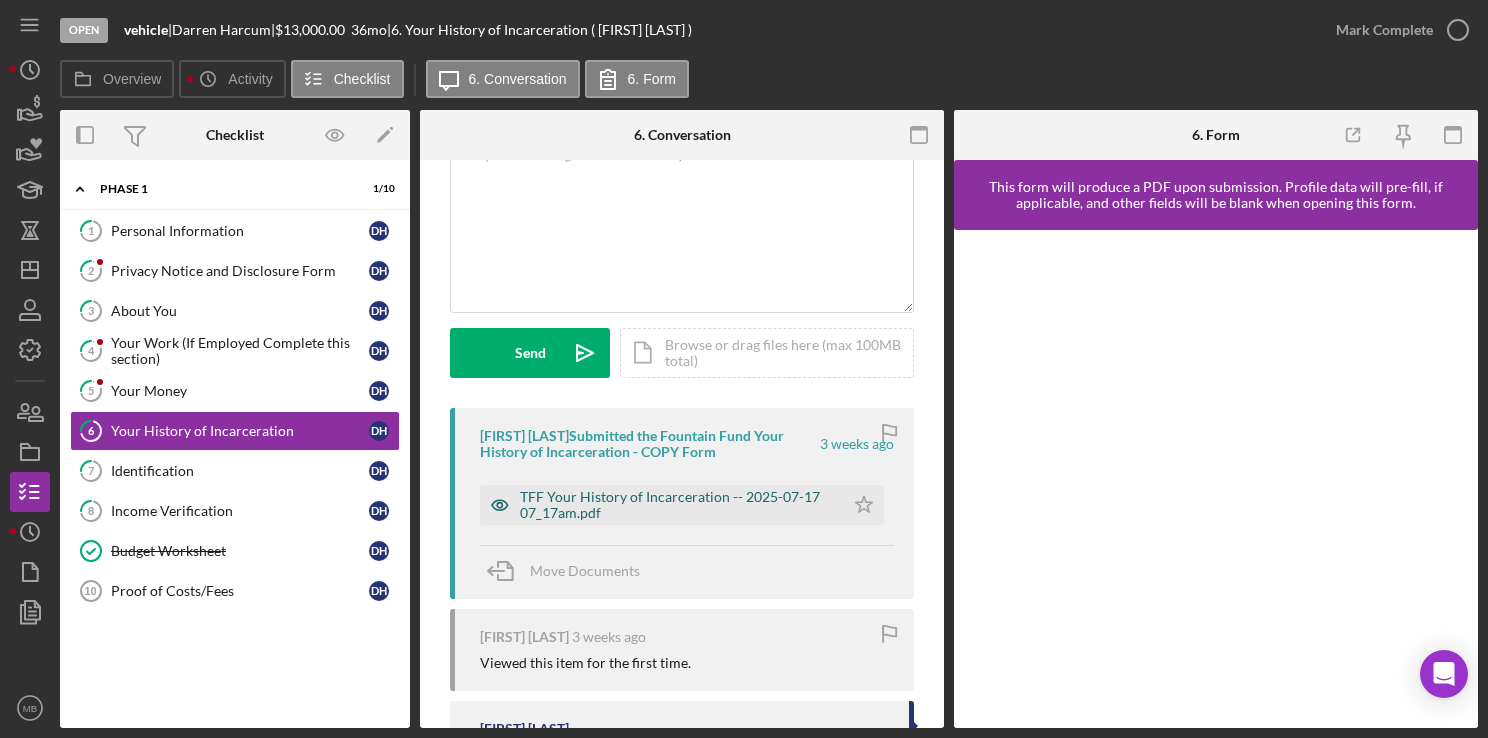 click on "TFF Your History of Incarceration -- 2025-07-17 07_17am.pdf" at bounding box center [677, 505] 